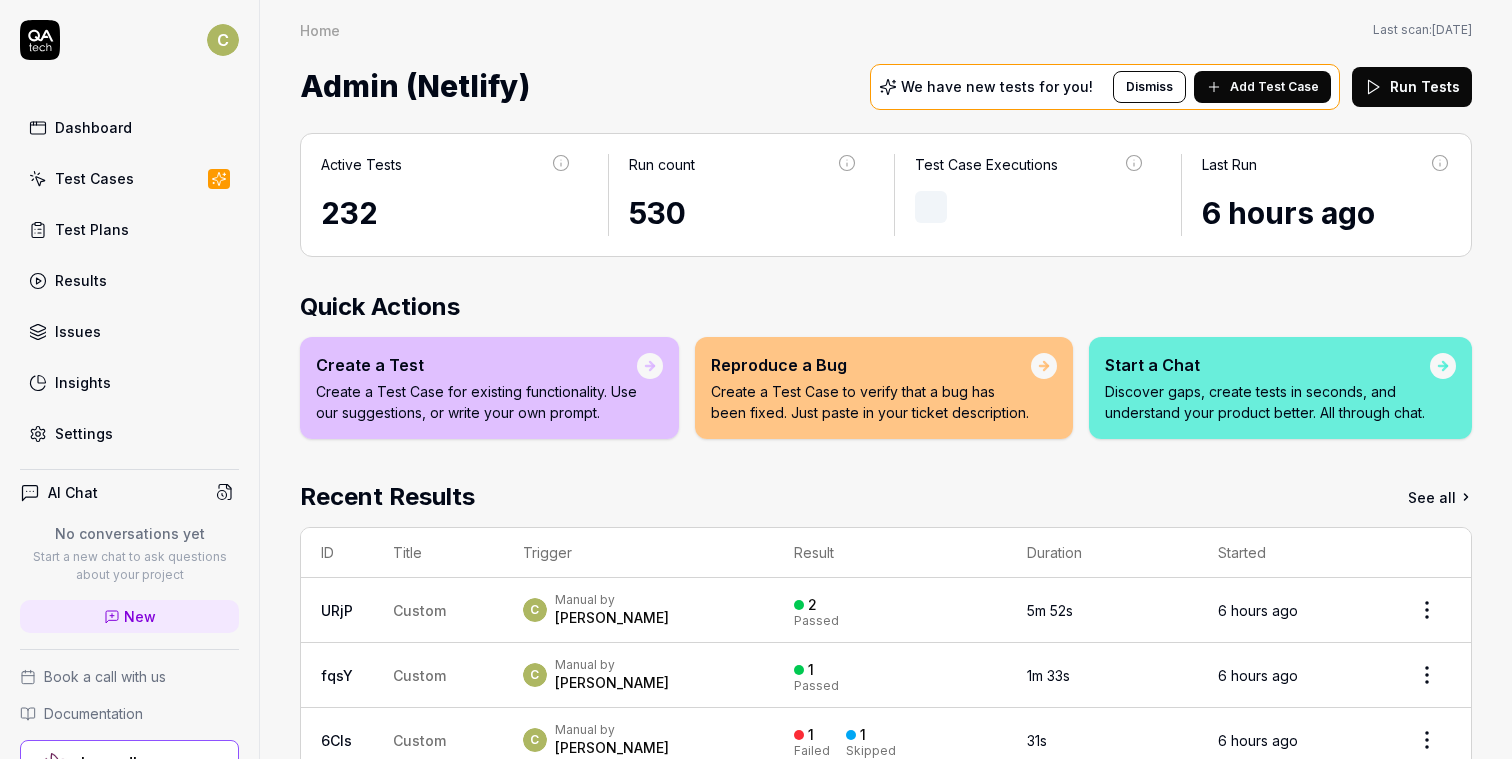 scroll, scrollTop: 0, scrollLeft: 0, axis: both 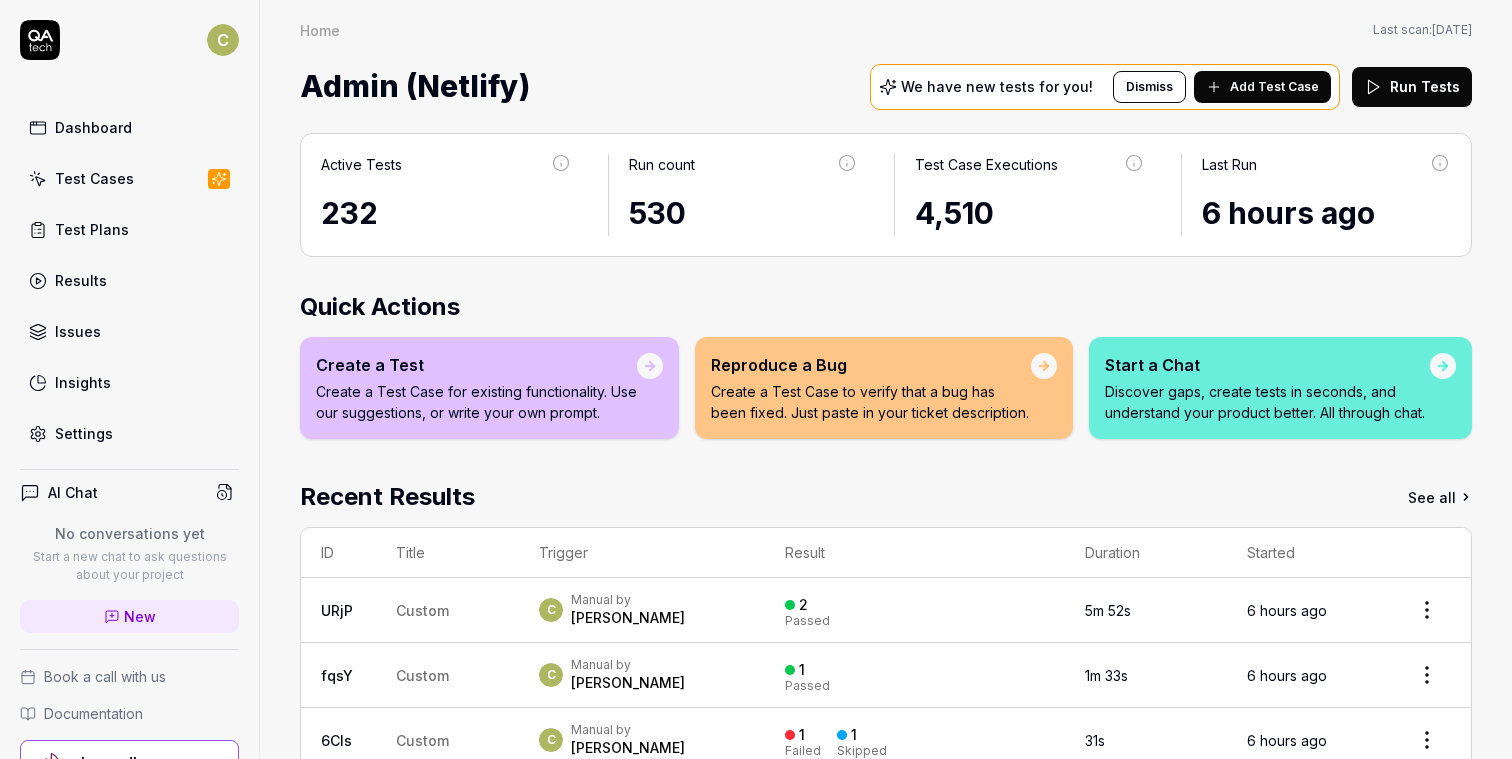 click on "Test Cases" at bounding box center [129, 178] 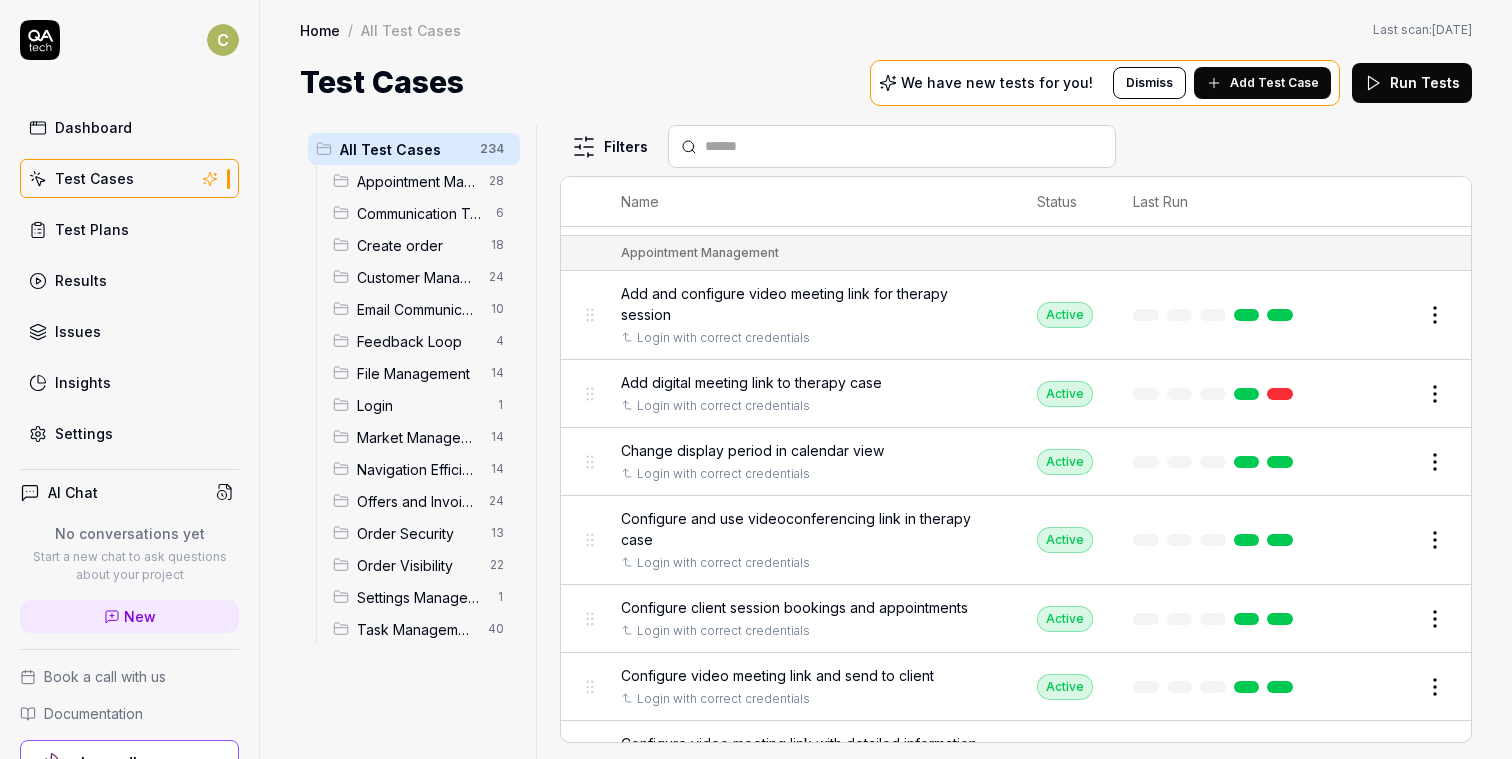 scroll, scrollTop: 0, scrollLeft: 0, axis: both 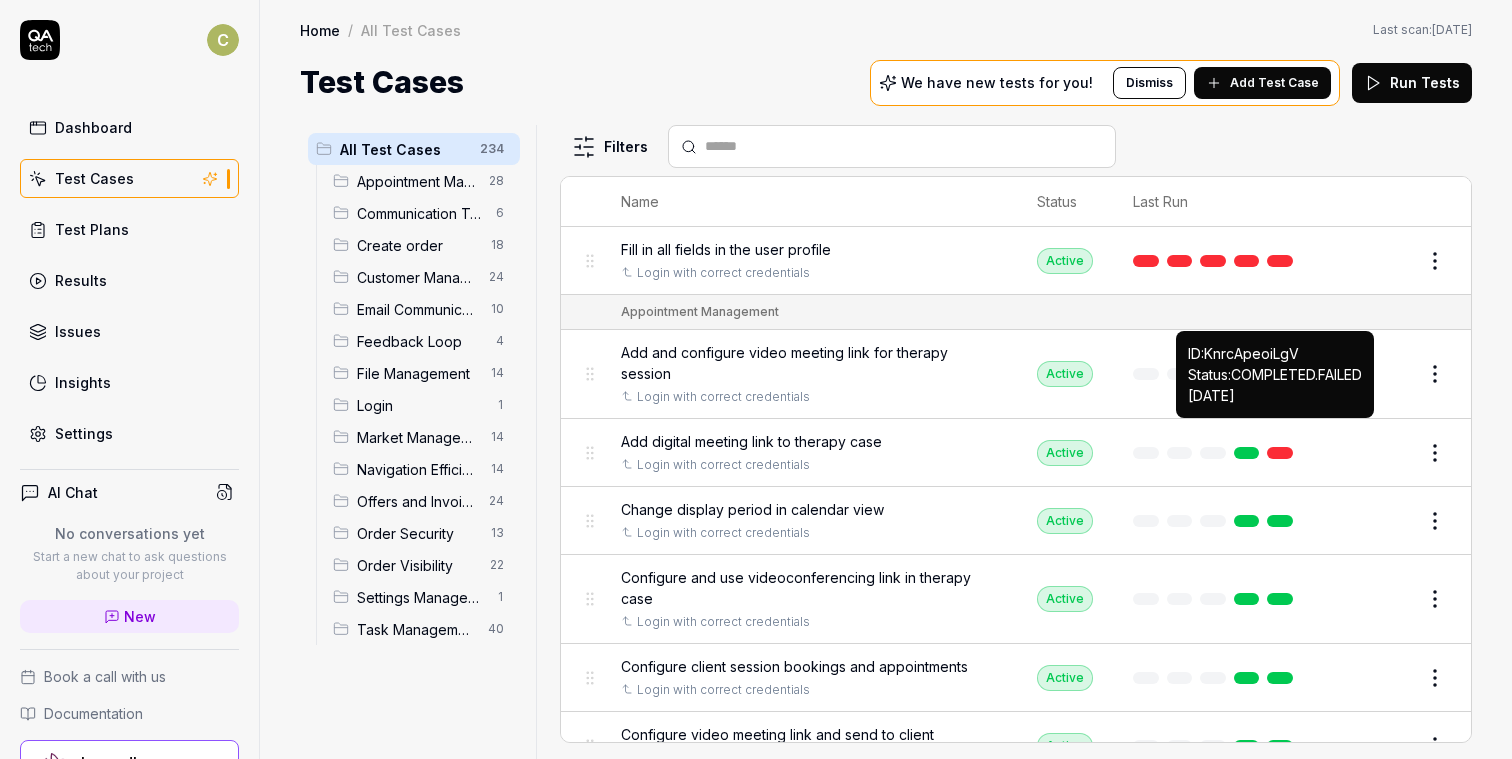 click at bounding box center [1280, 453] 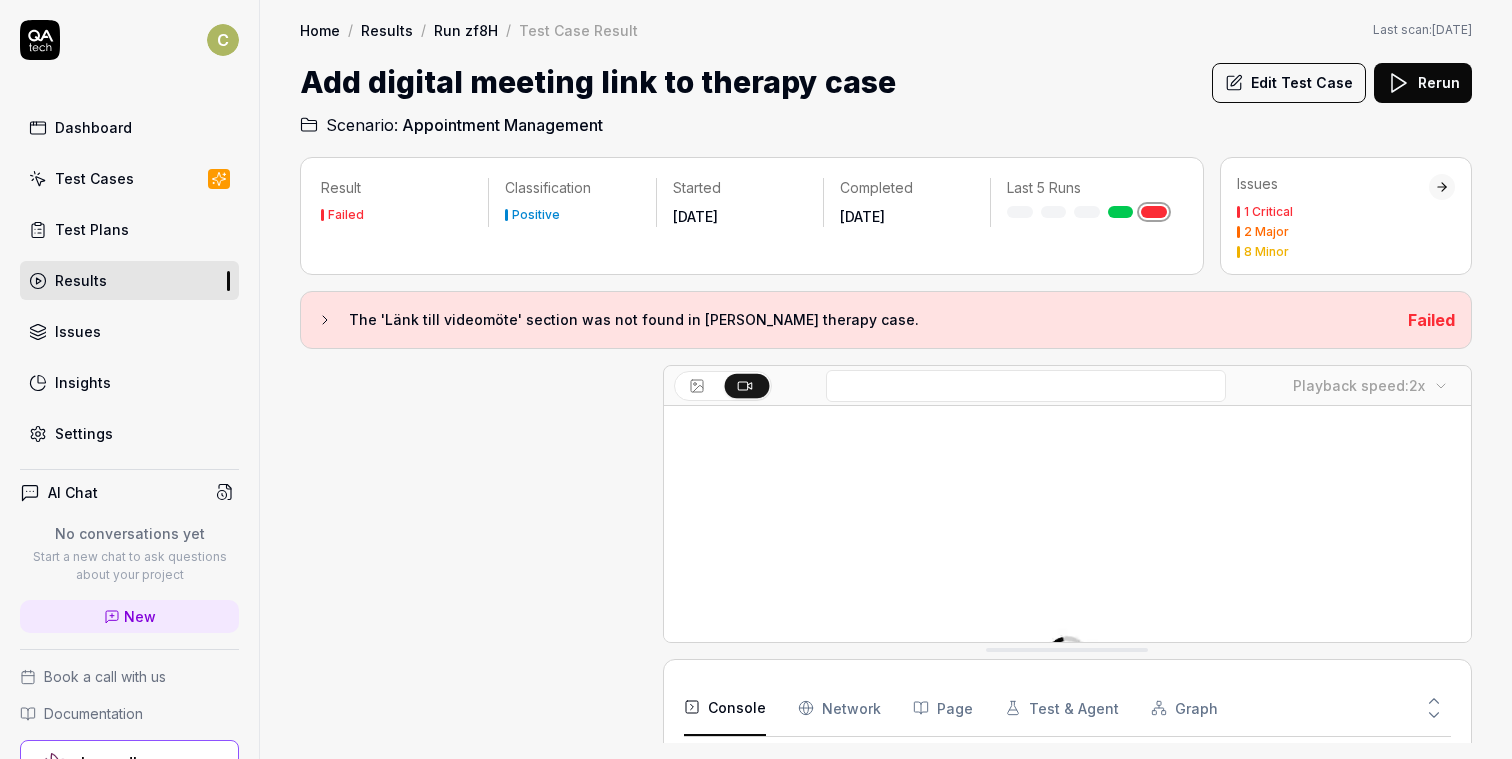 scroll, scrollTop: 618, scrollLeft: 0, axis: vertical 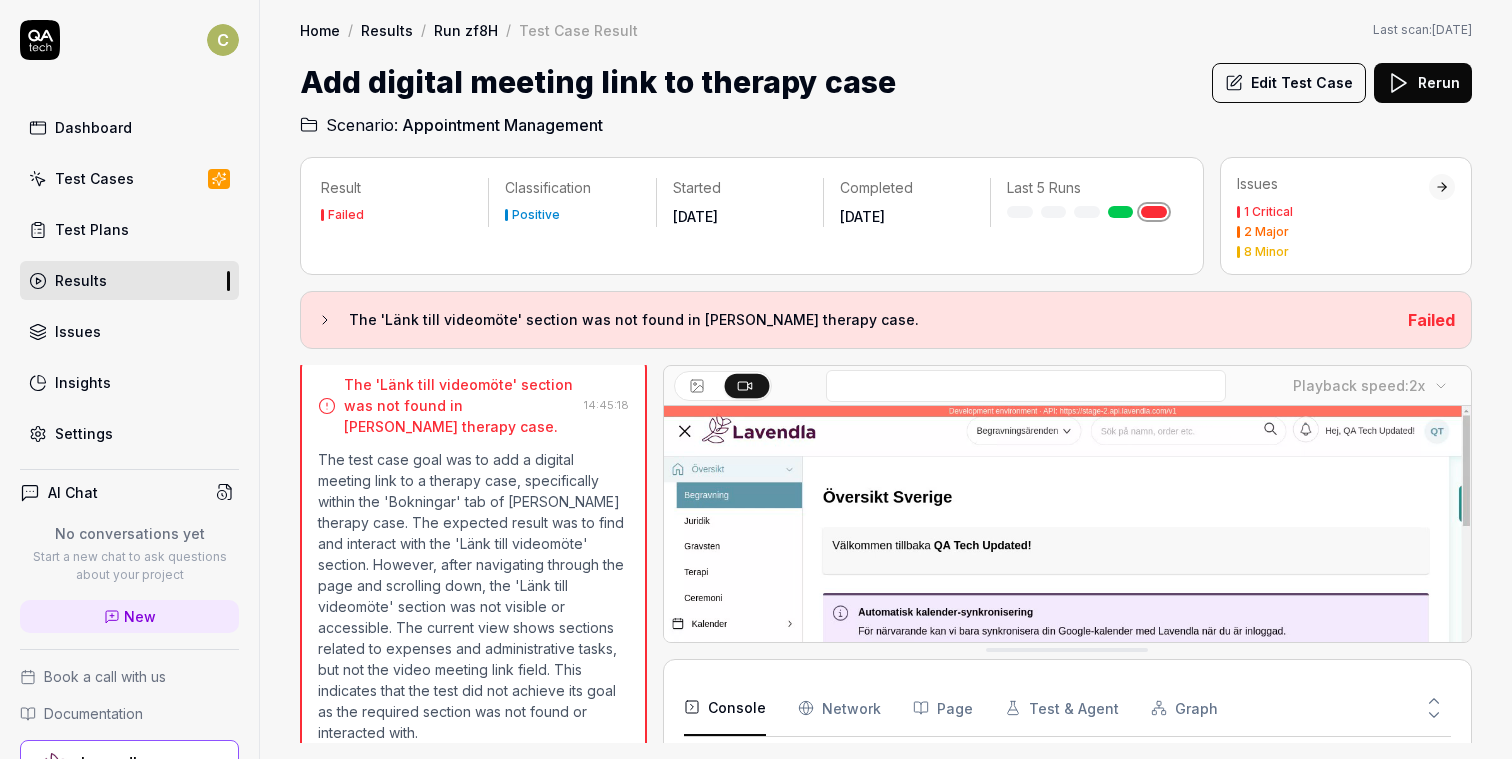click 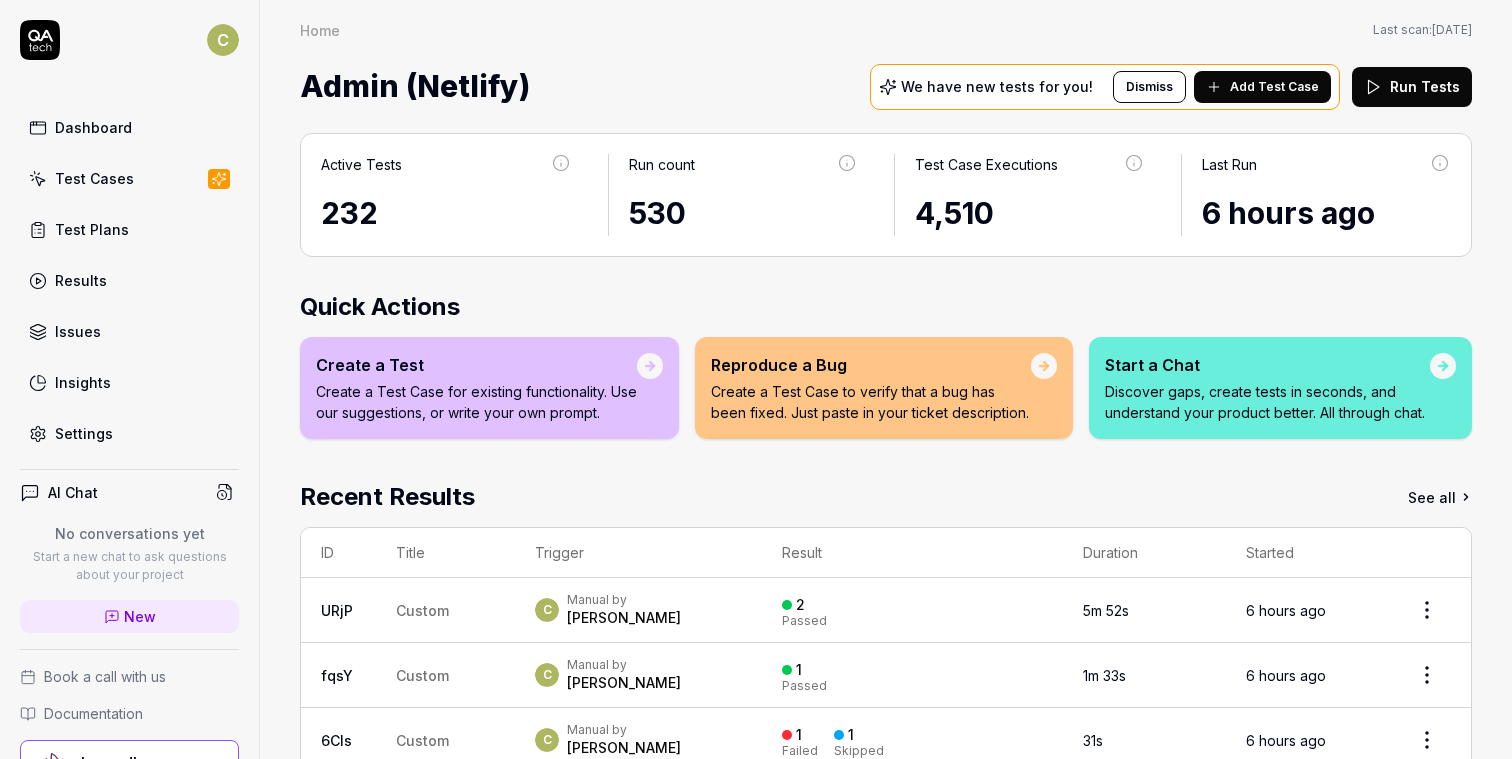 click on "Test Plans" at bounding box center (129, 229) 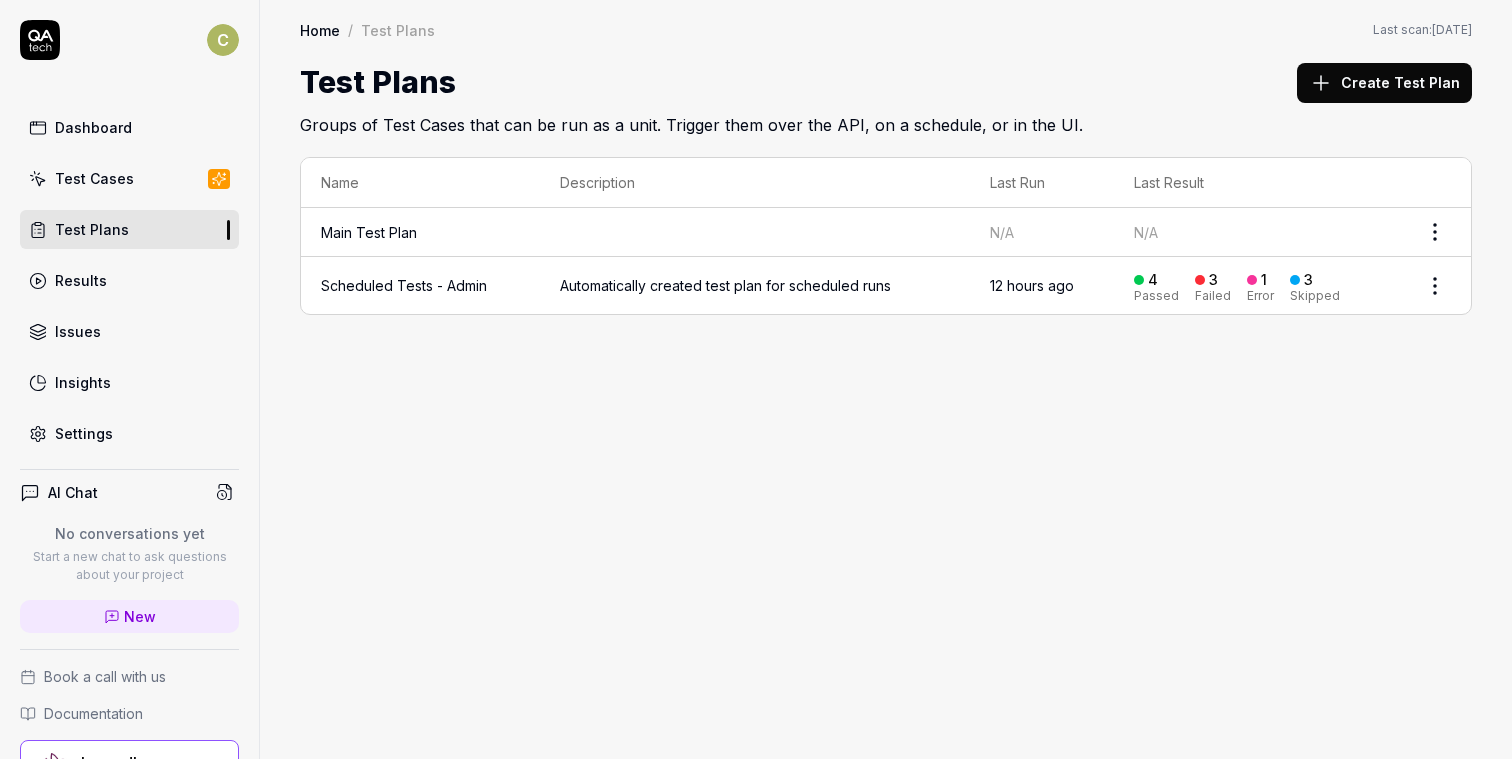 click on "C Dashboard Test Cases Test Plans Results Issues Insights Settings AI Chat No conversations yet Start a new chat to ask questions about your project New Book a call with us Documentation Lavendla Admin (Netlify) Collapse Sidebar Home / Test Plans Home / Test Plans Last scan:  Jun 5 2025 Test Plans Create Test Plan Groups of Test Cases that can be run as a unit. Trigger them over the API, on a schedule, or in the UI. Name Description Last Run Last Result Main Test Plan N/A N/A Scheduled Tests - Admin Automatically created test plan for scheduled runs 12 hours ago 4 Passed 3 Failed 1 Error 3 Skipped" at bounding box center (756, 379) 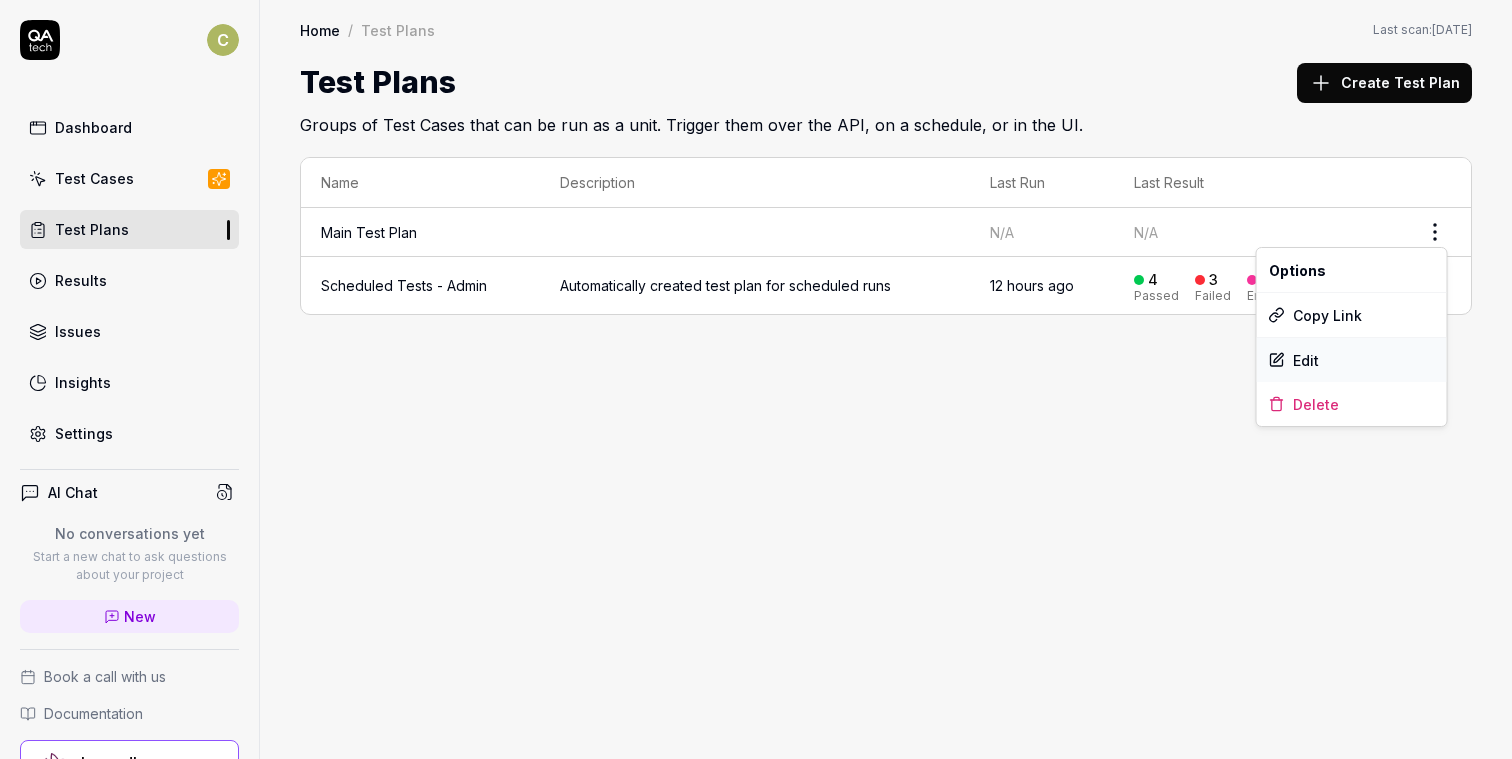 click on "Edit" at bounding box center (1352, 360) 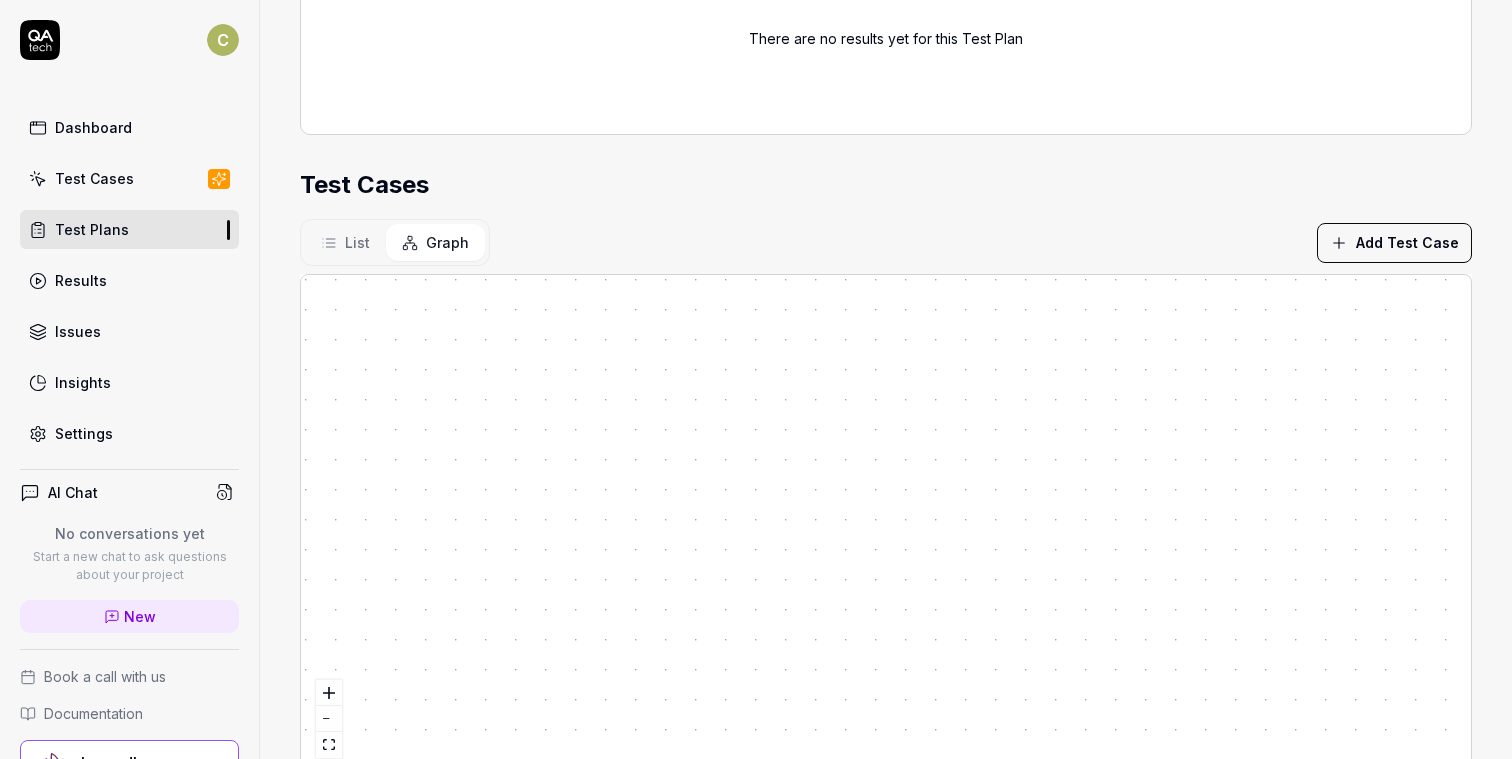 scroll, scrollTop: 500, scrollLeft: 0, axis: vertical 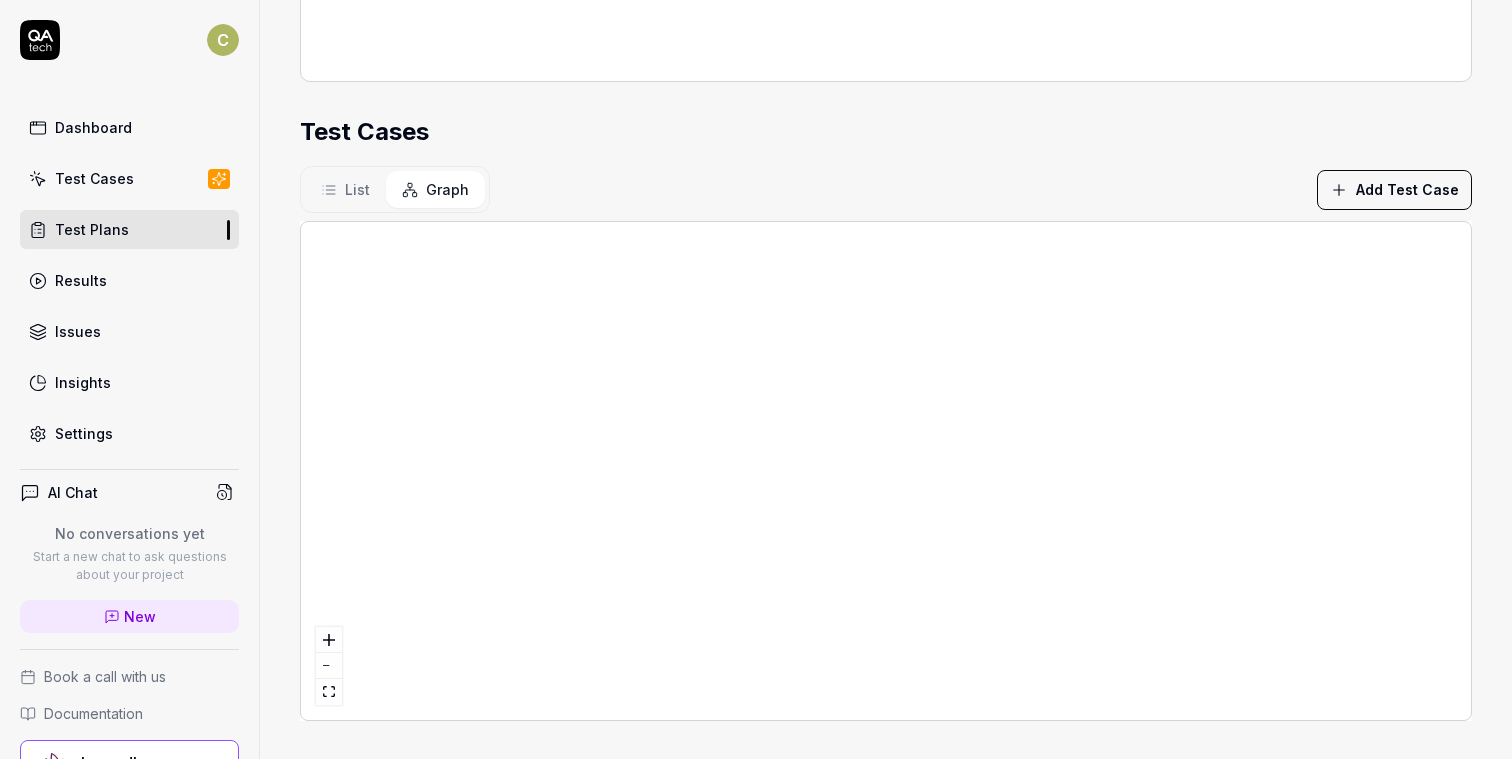 click on "List" at bounding box center (345, 189) 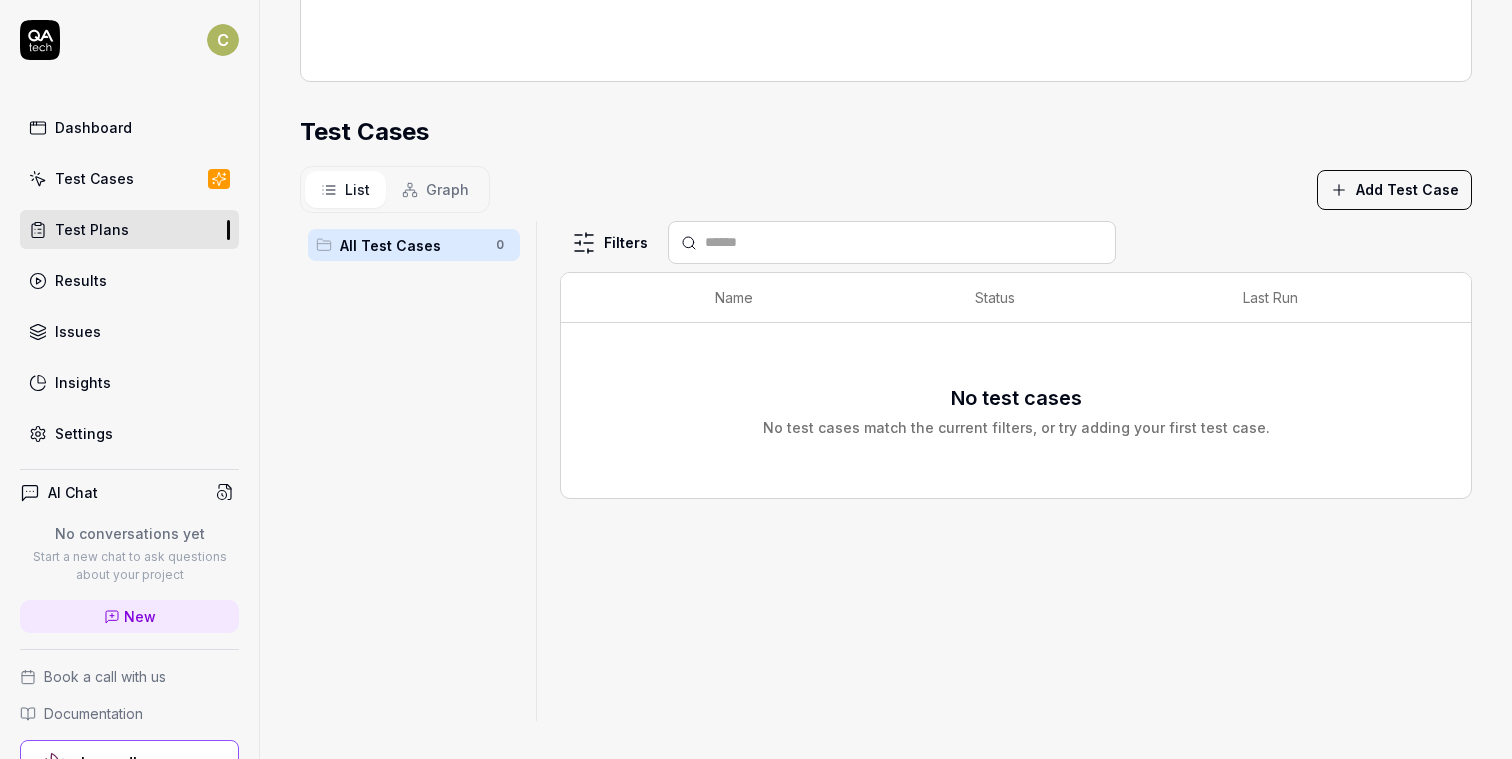 click on "Add Test Case" at bounding box center [1394, 190] 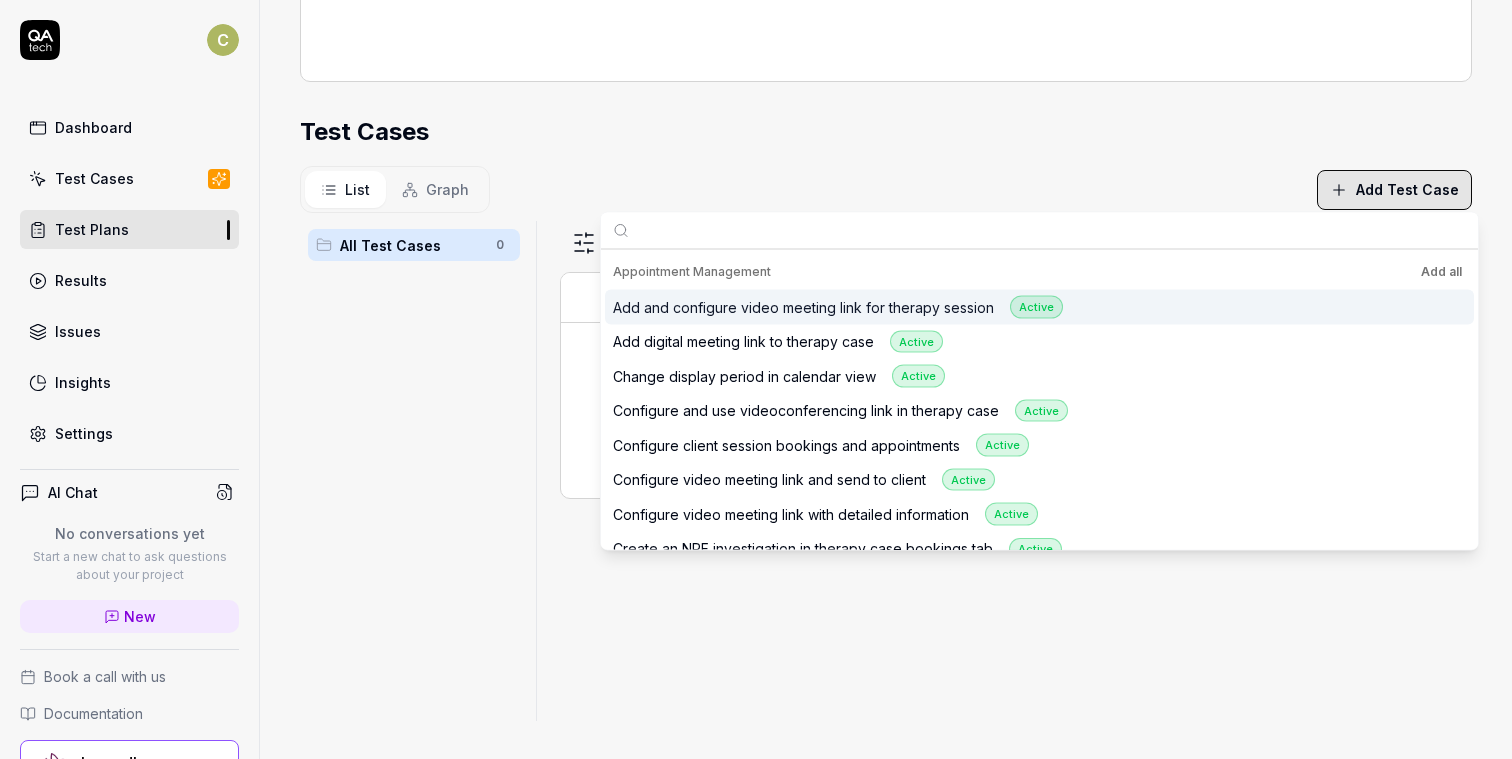 click on "Add all" at bounding box center [1441, 272] 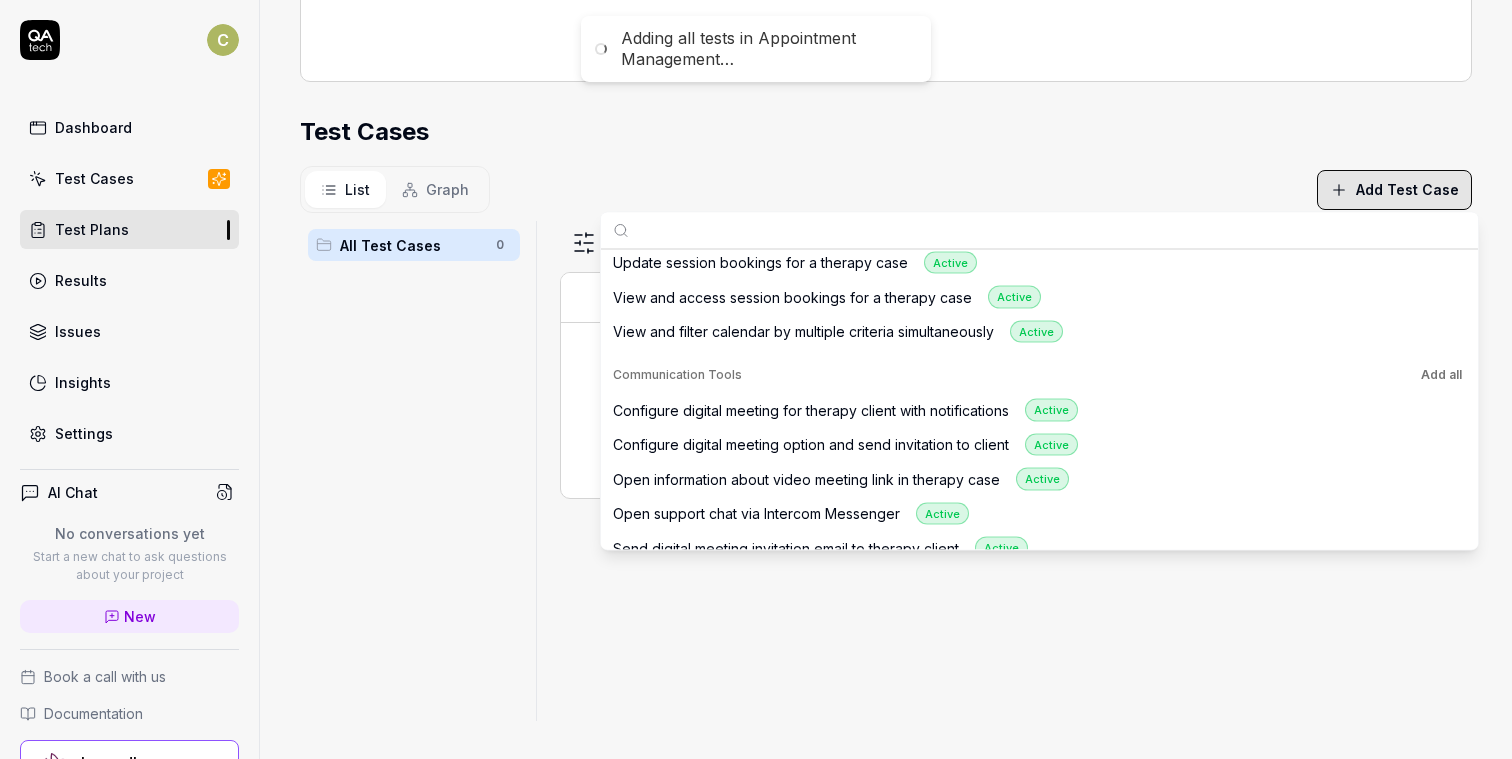 scroll, scrollTop: 878, scrollLeft: 0, axis: vertical 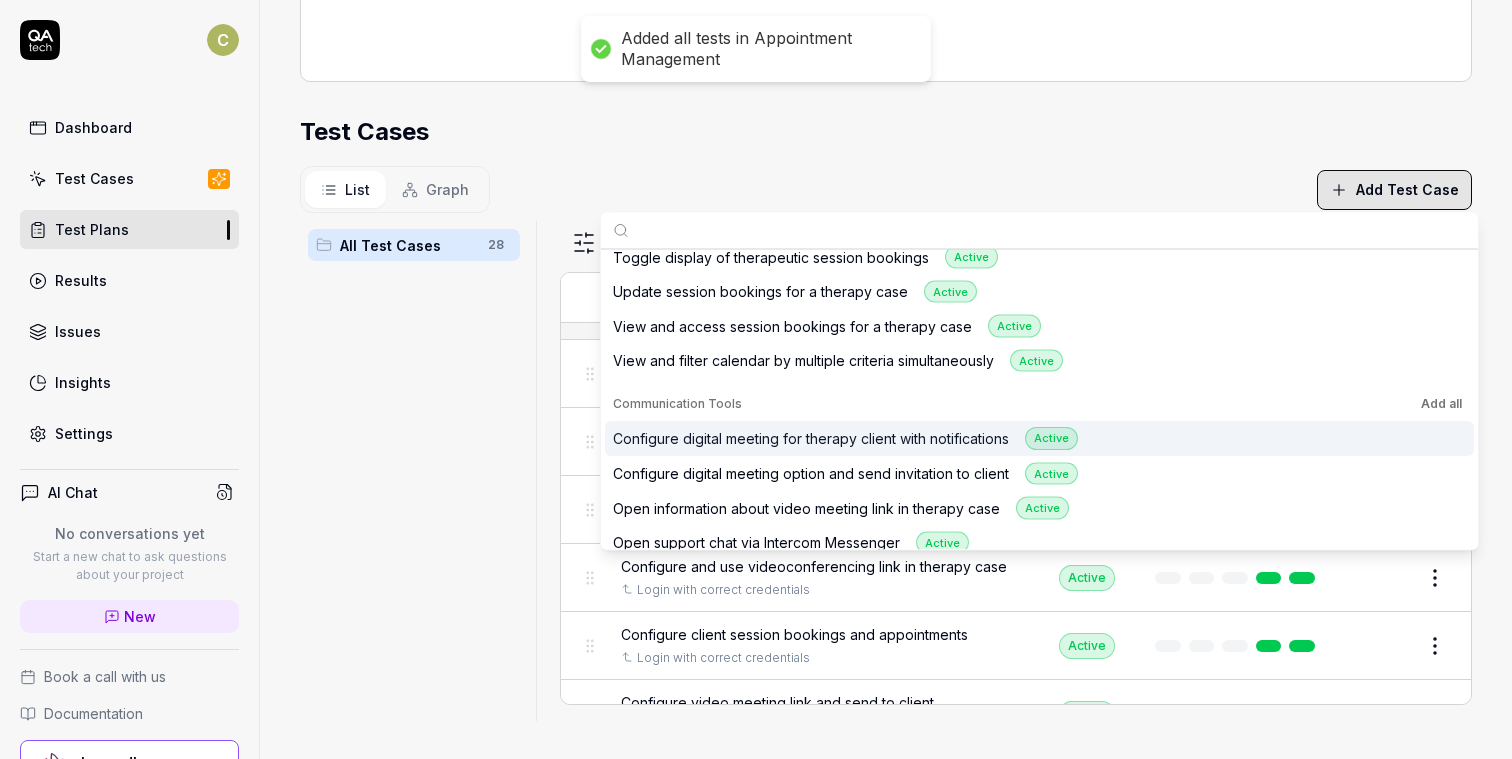 click on "Add all" at bounding box center [1441, 404] 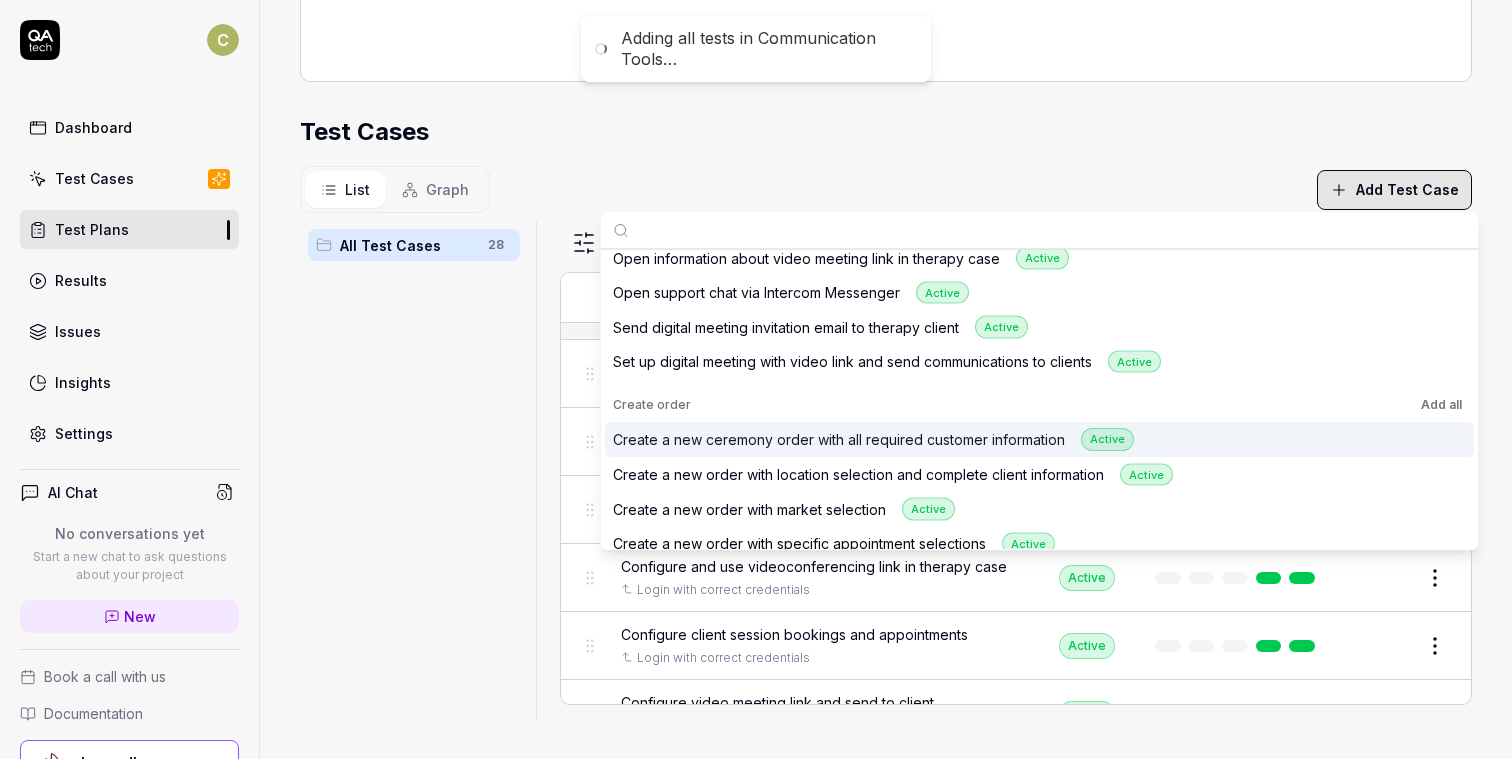 click on "Add all" at bounding box center [1441, 405] 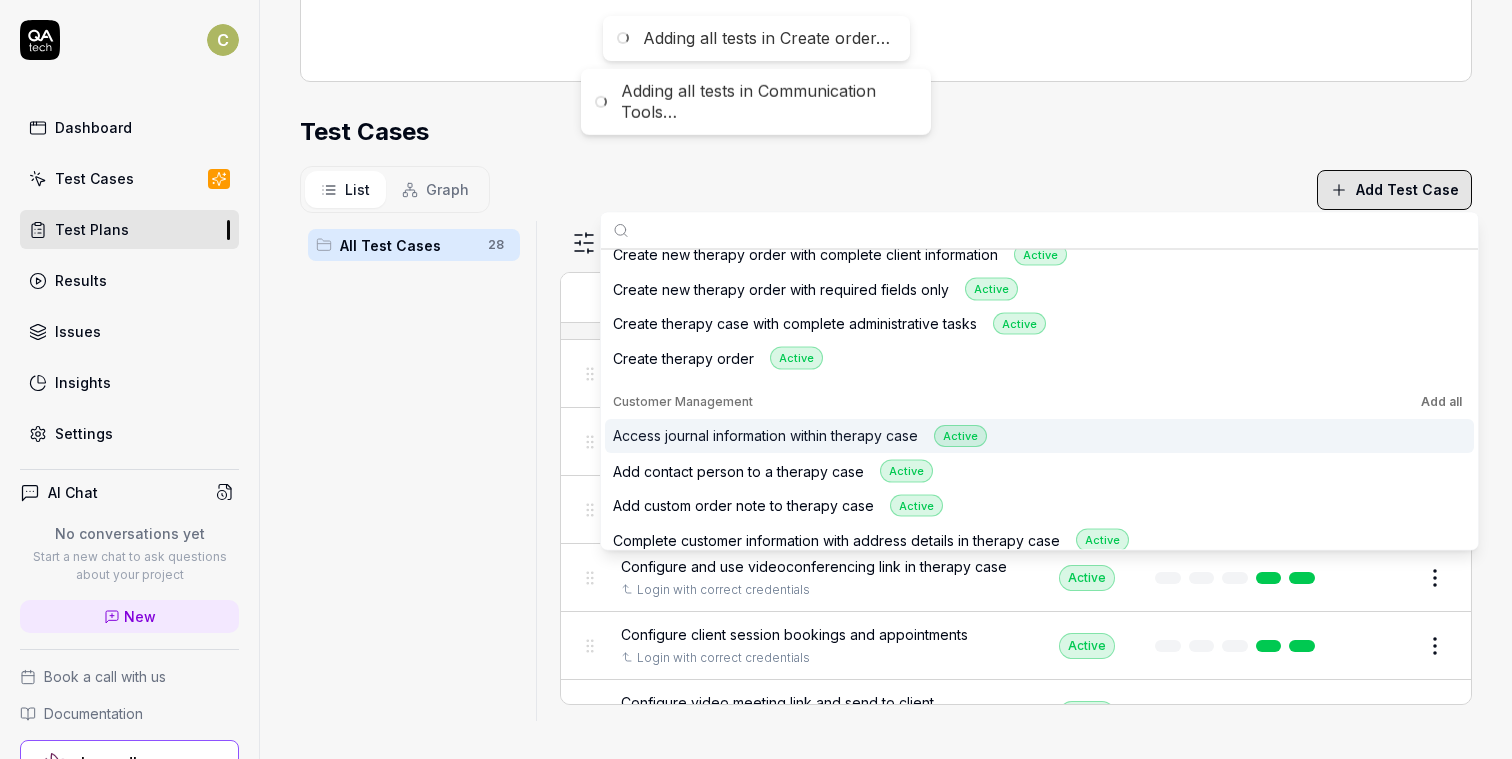 click on "Add all" at bounding box center (1441, 401) 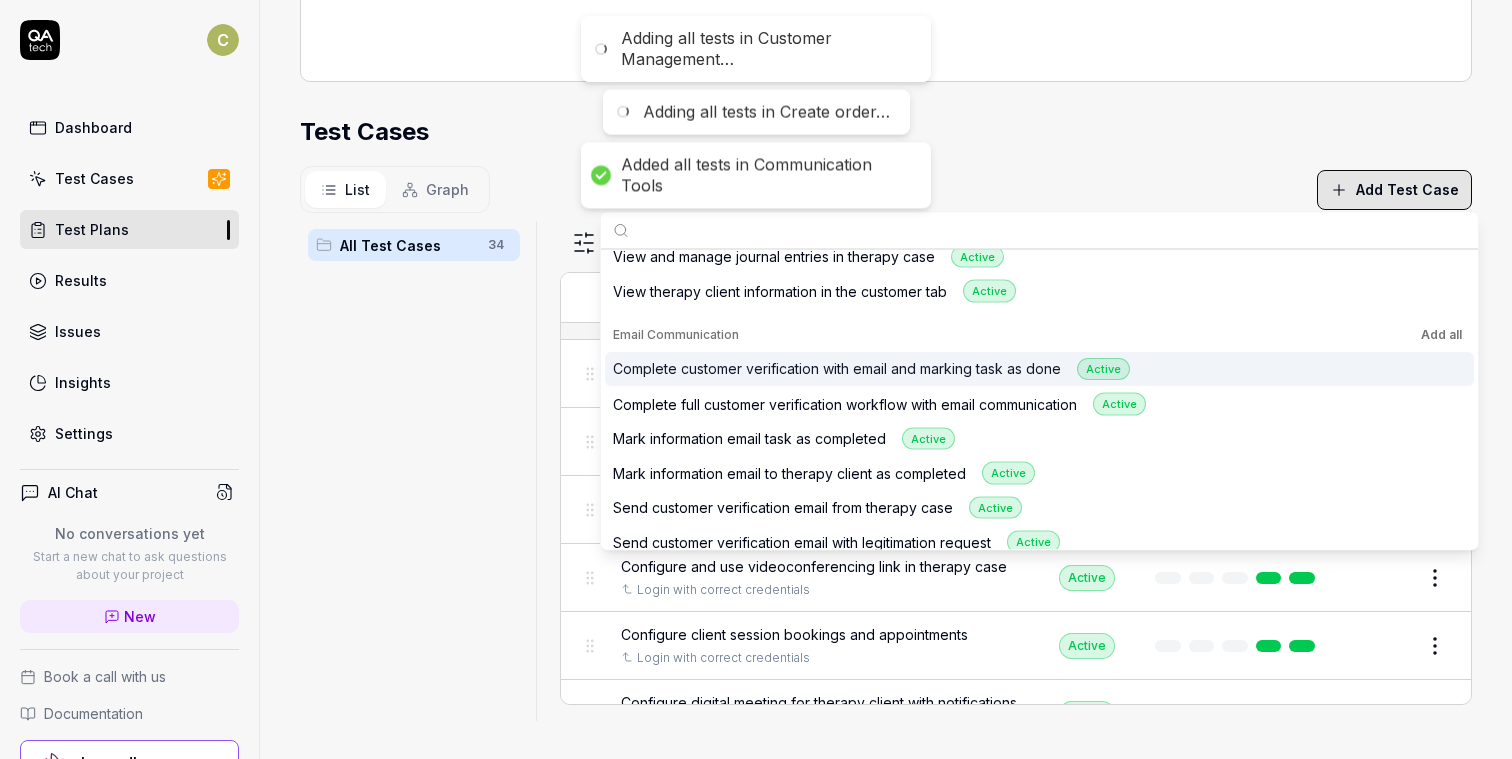 click on "Add all" at bounding box center (1441, 334) 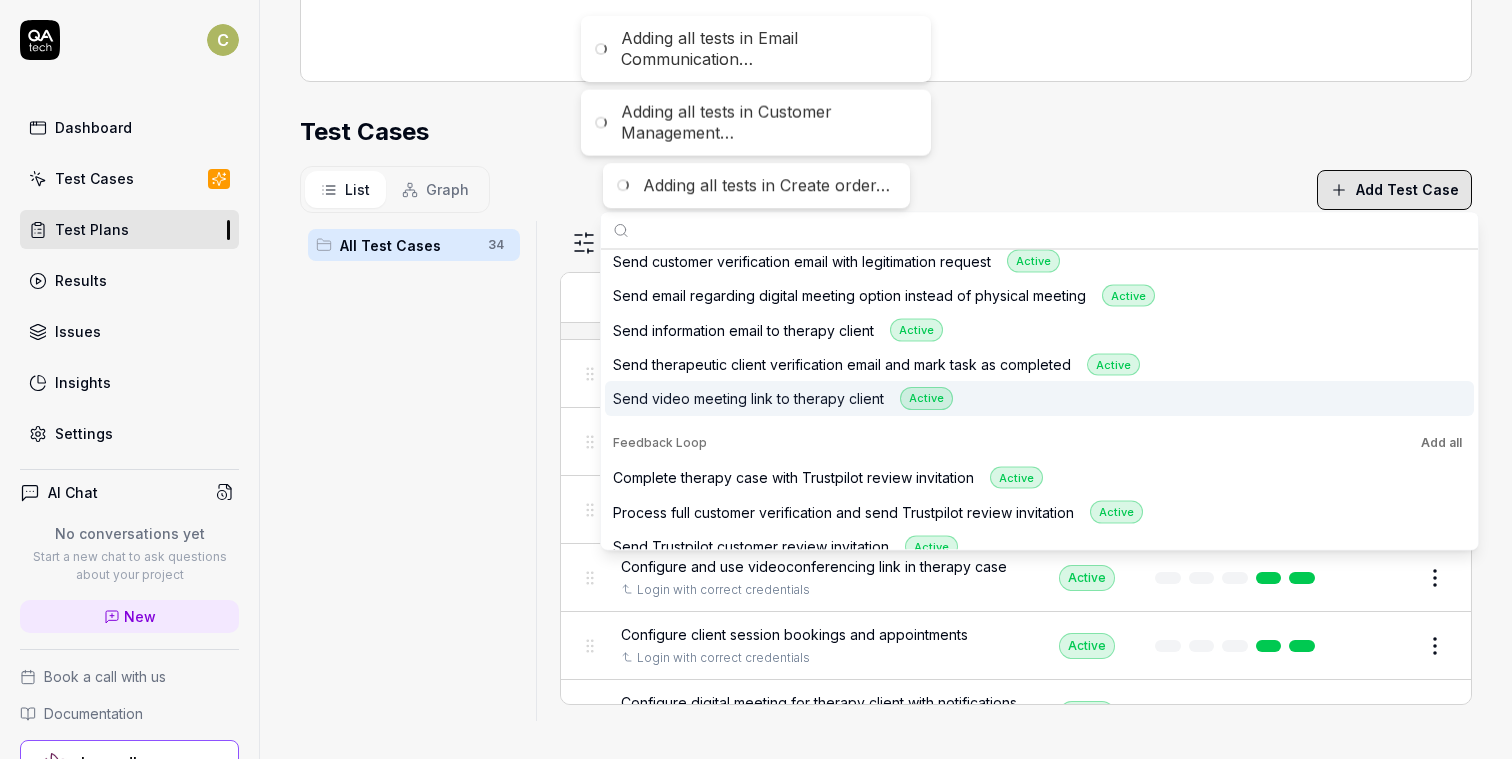 click on "Add all" at bounding box center [1441, 442] 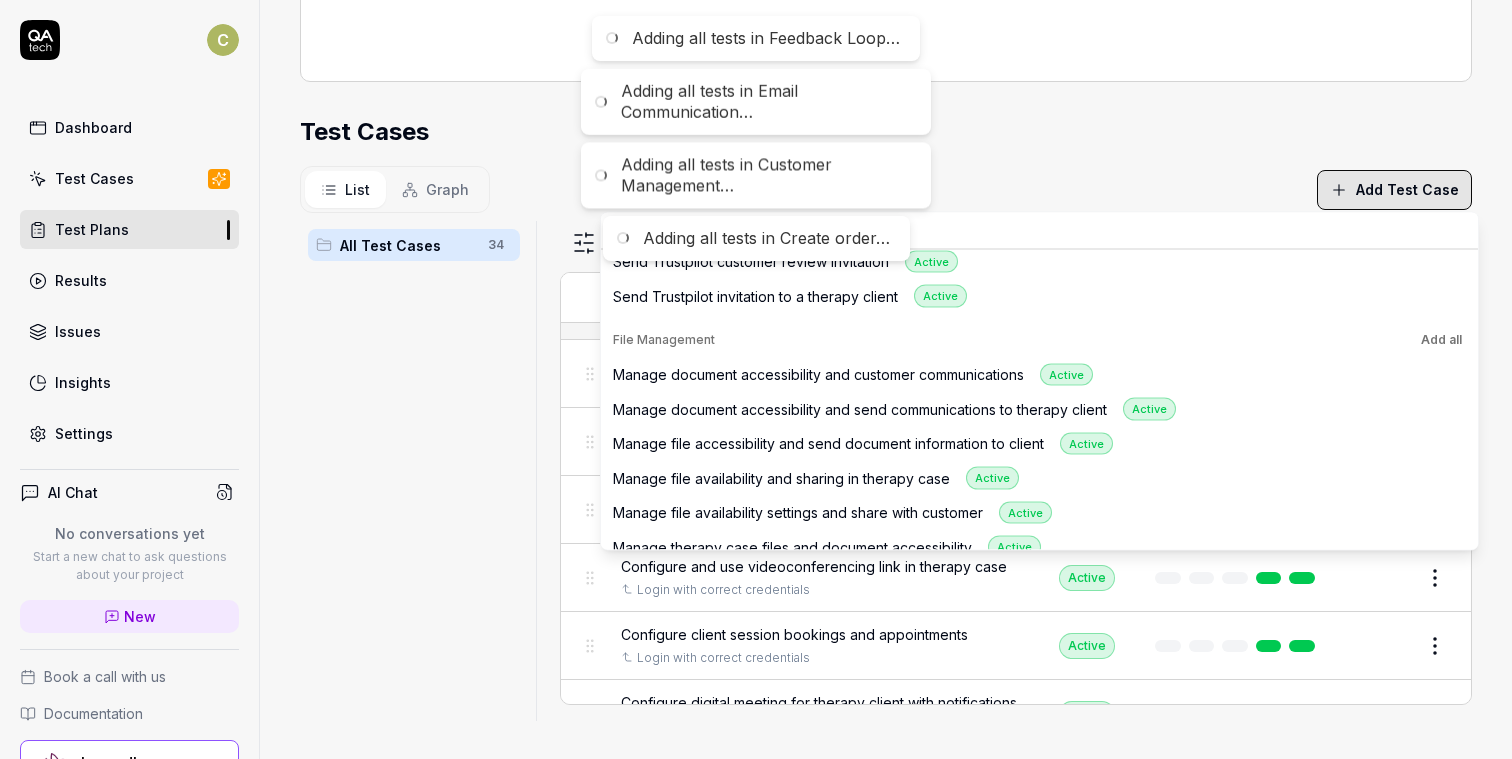 scroll, scrollTop: 3282, scrollLeft: 0, axis: vertical 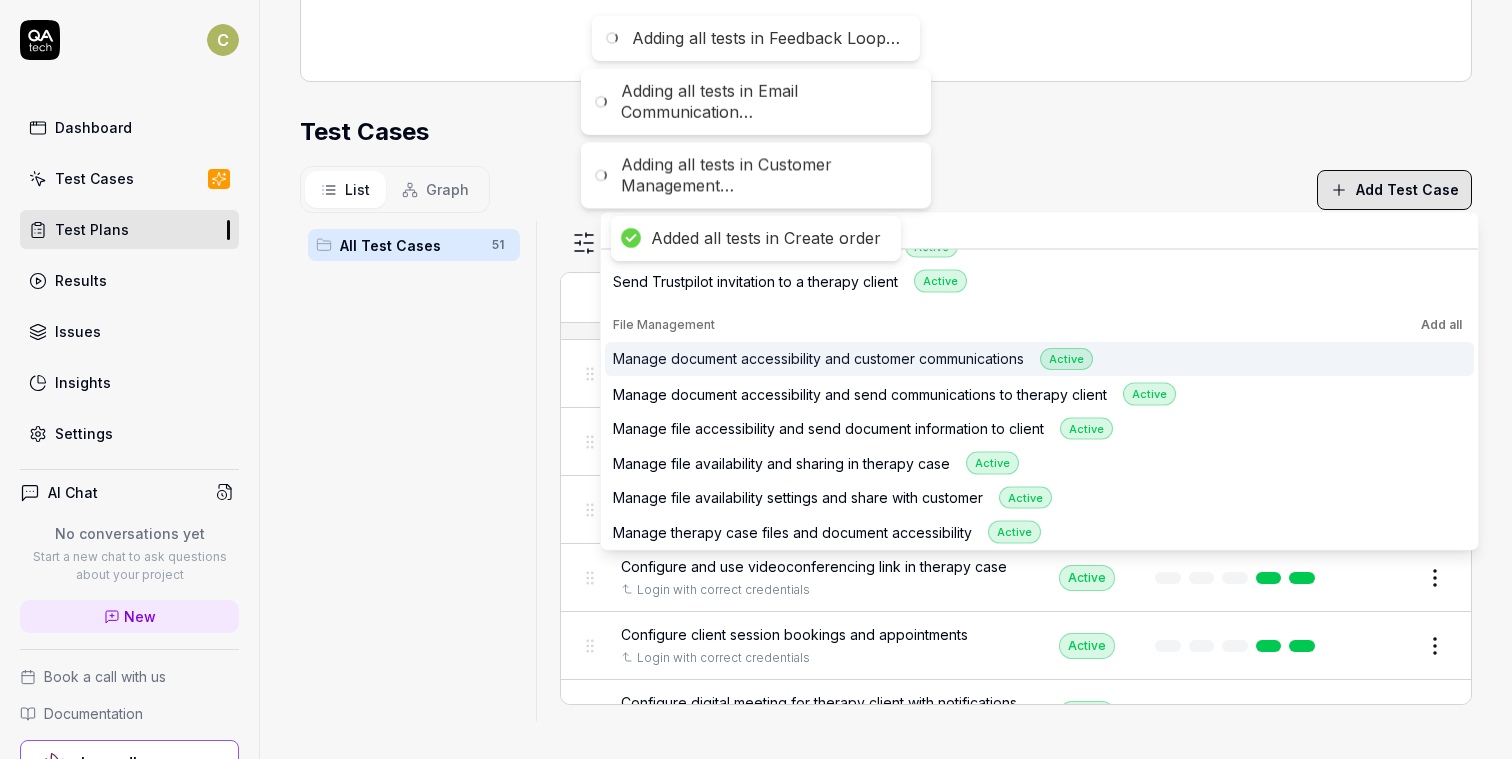 click on "Add all" at bounding box center [1441, 324] 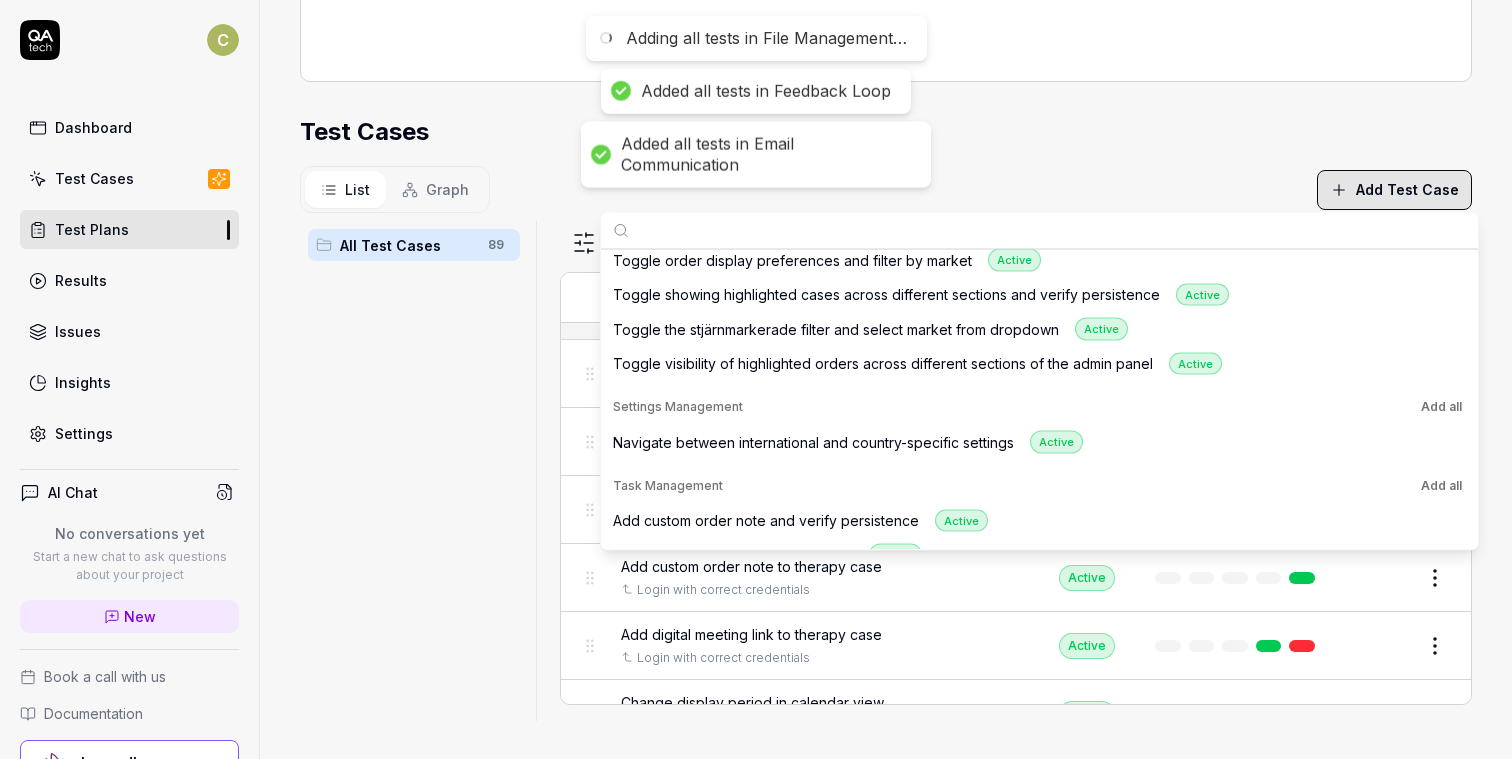 scroll, scrollTop: 7090, scrollLeft: 0, axis: vertical 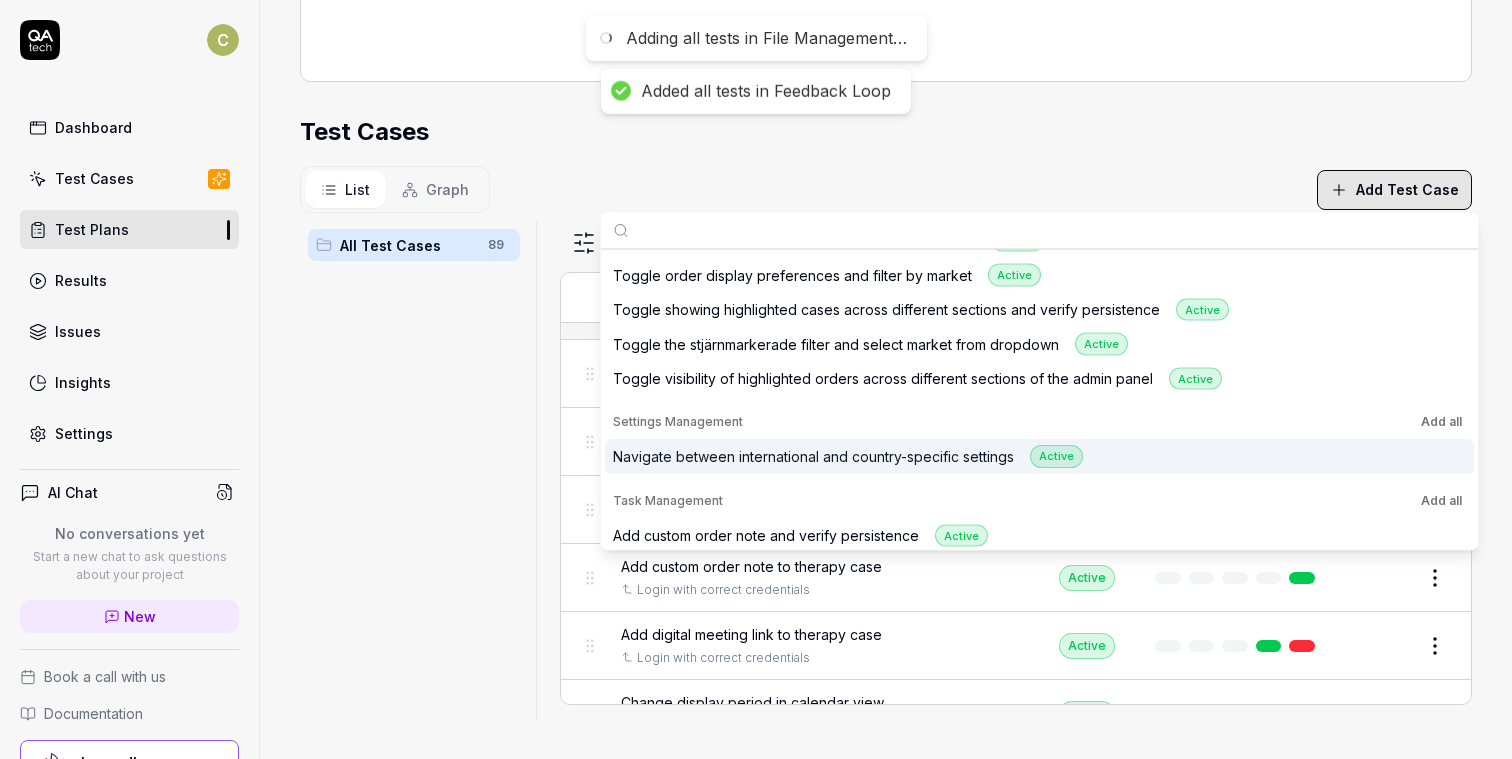 click on "Add all" at bounding box center [1441, 500] 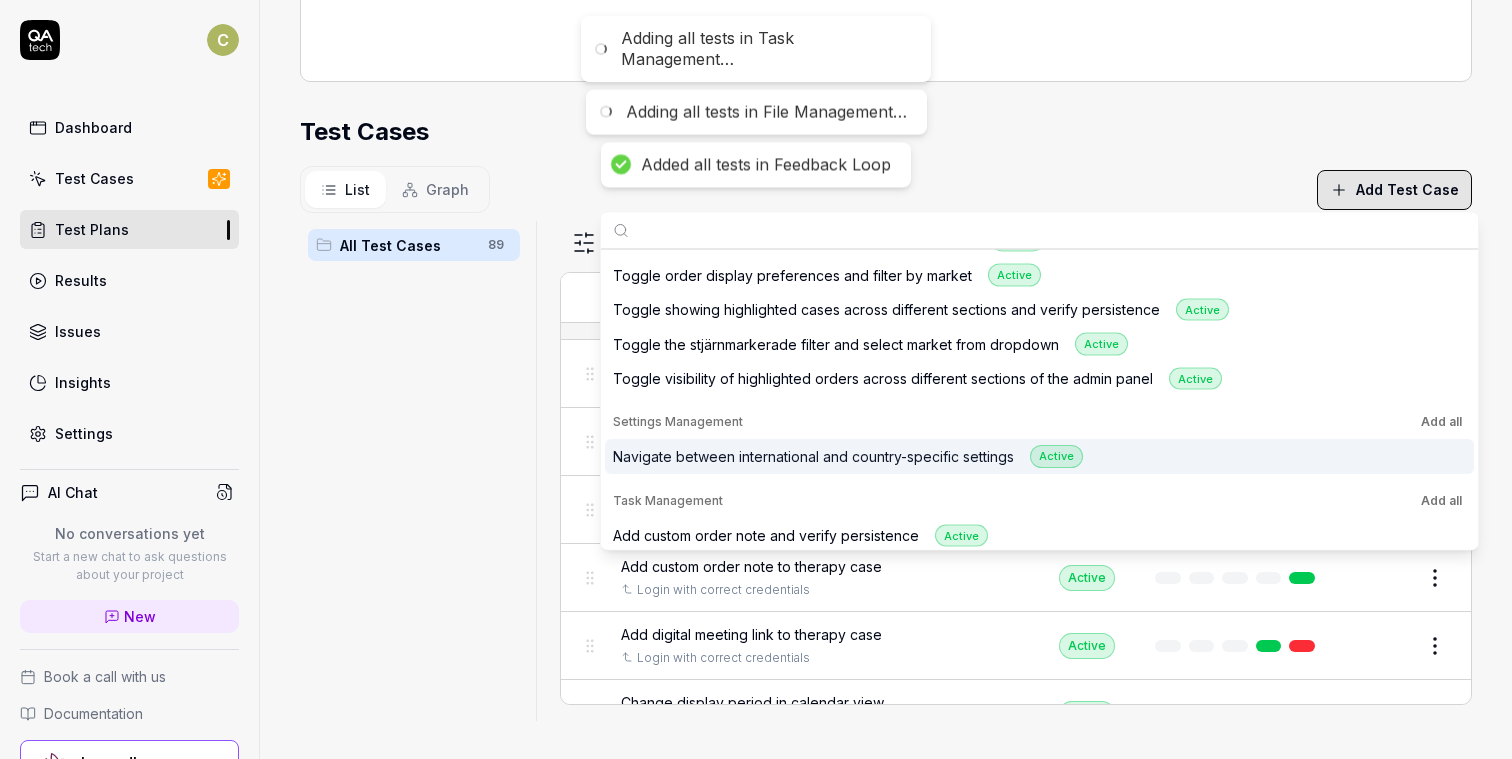 click on "Add all" at bounding box center (1441, 422) 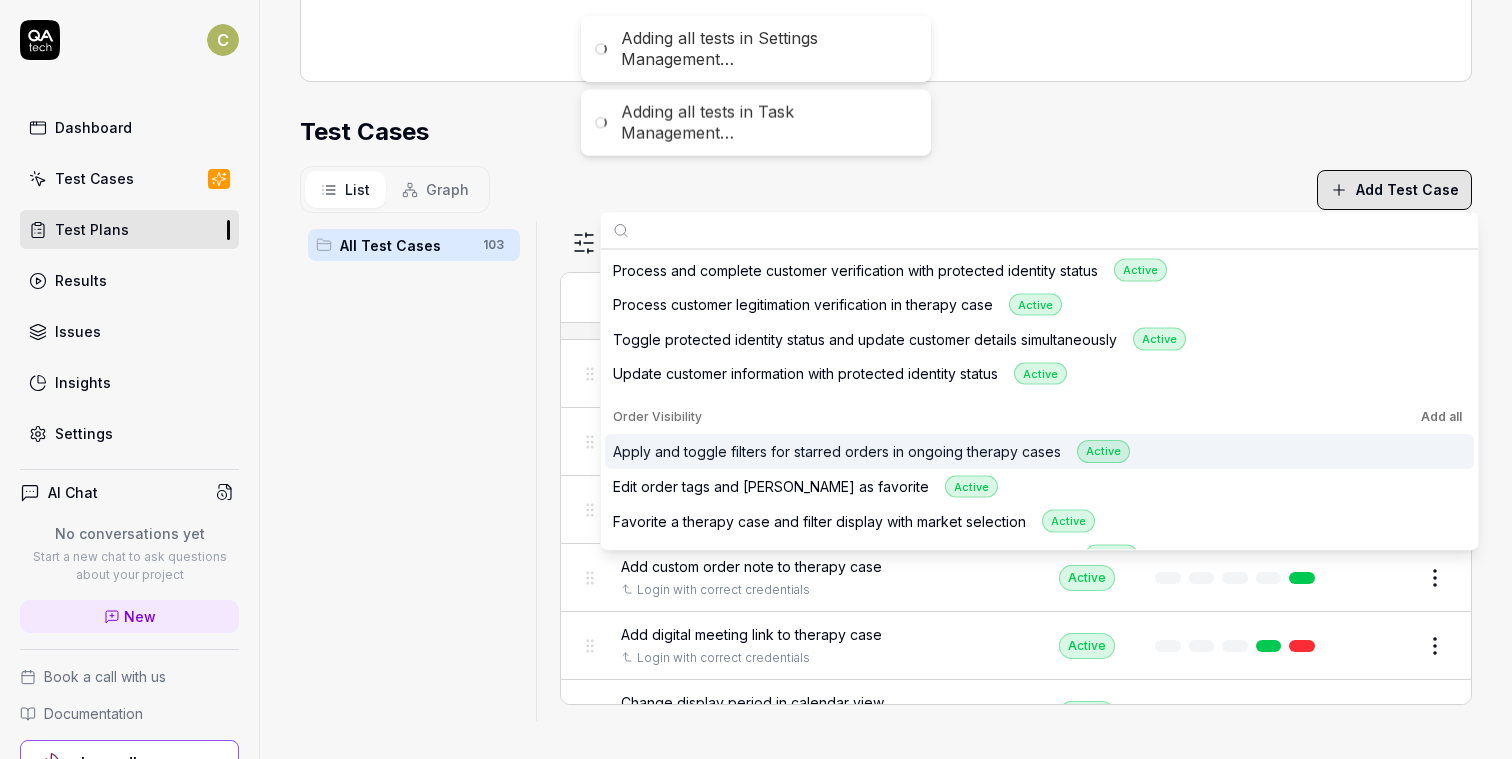 click on "Add all" at bounding box center (1441, 417) 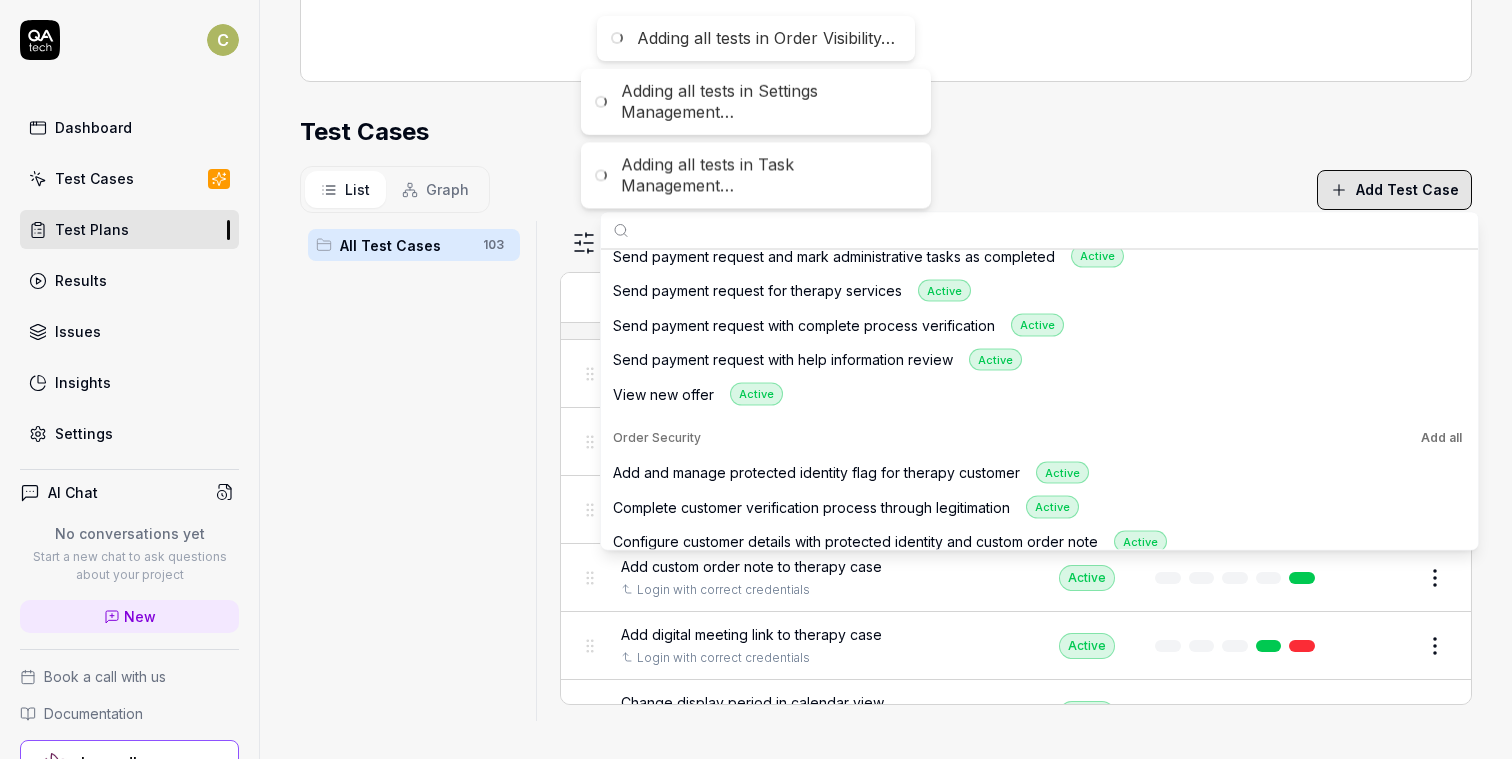 scroll, scrollTop: 5753, scrollLeft: 0, axis: vertical 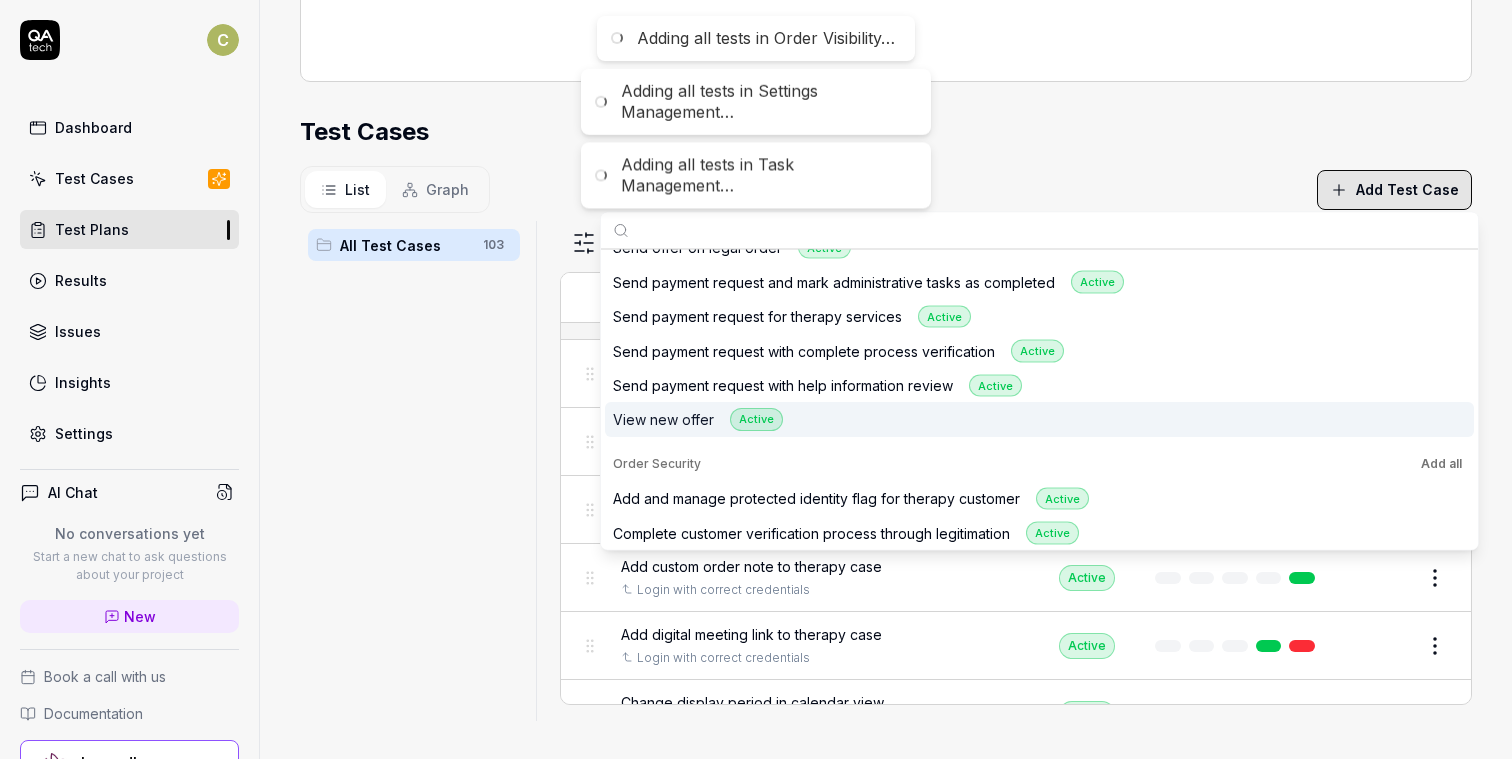 click on "Add all" at bounding box center (1441, 463) 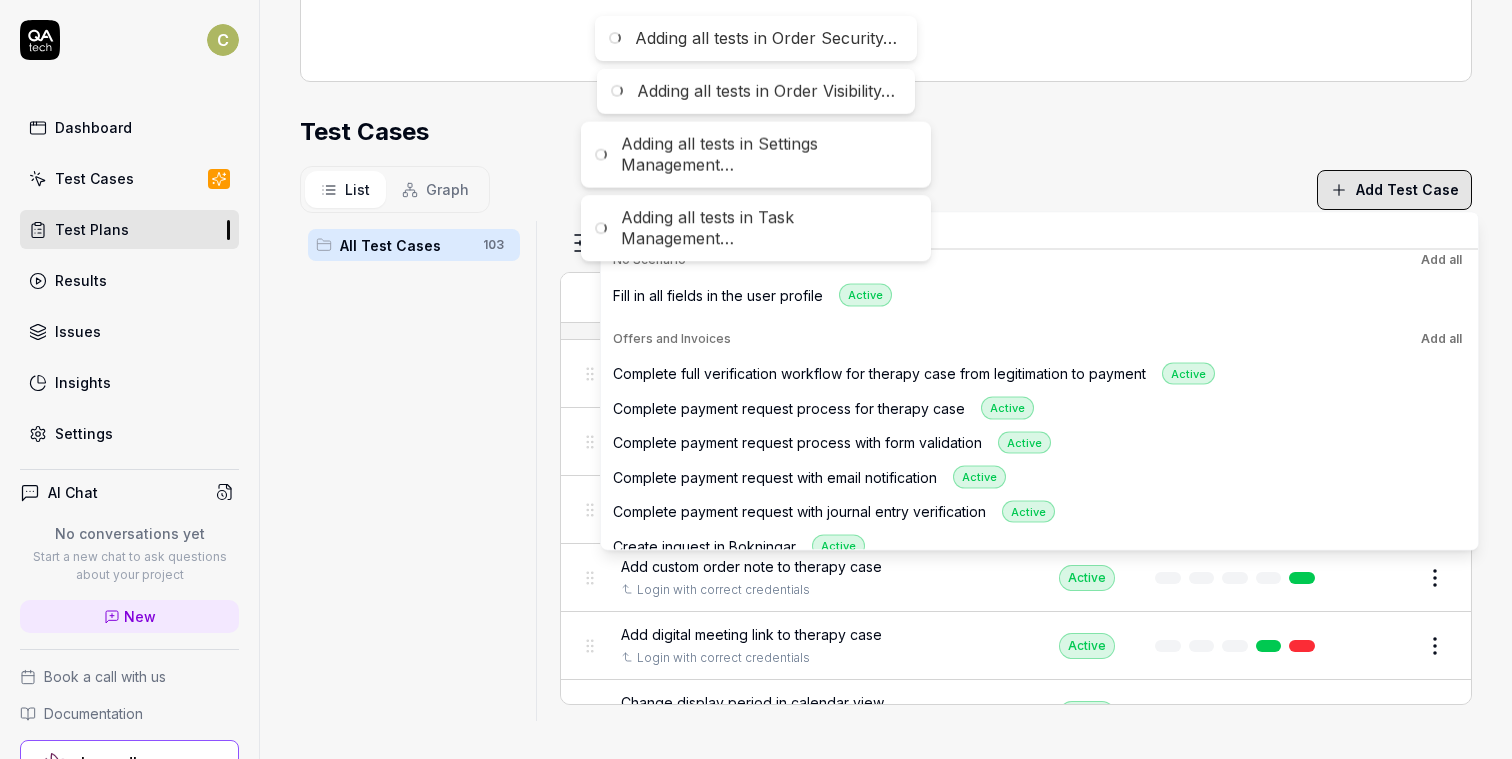 scroll, scrollTop: 4888, scrollLeft: 0, axis: vertical 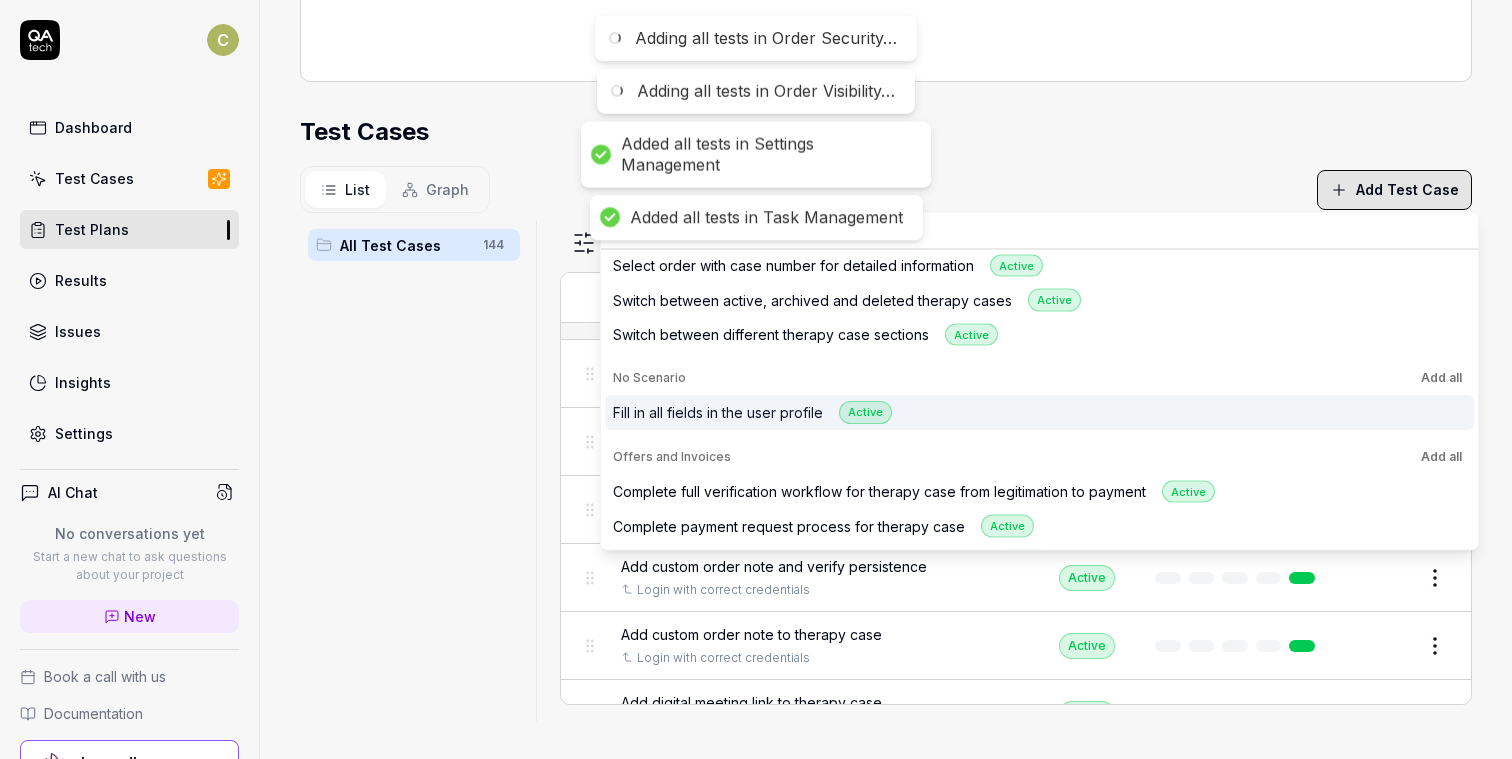 click on "Add all" at bounding box center [1441, 456] 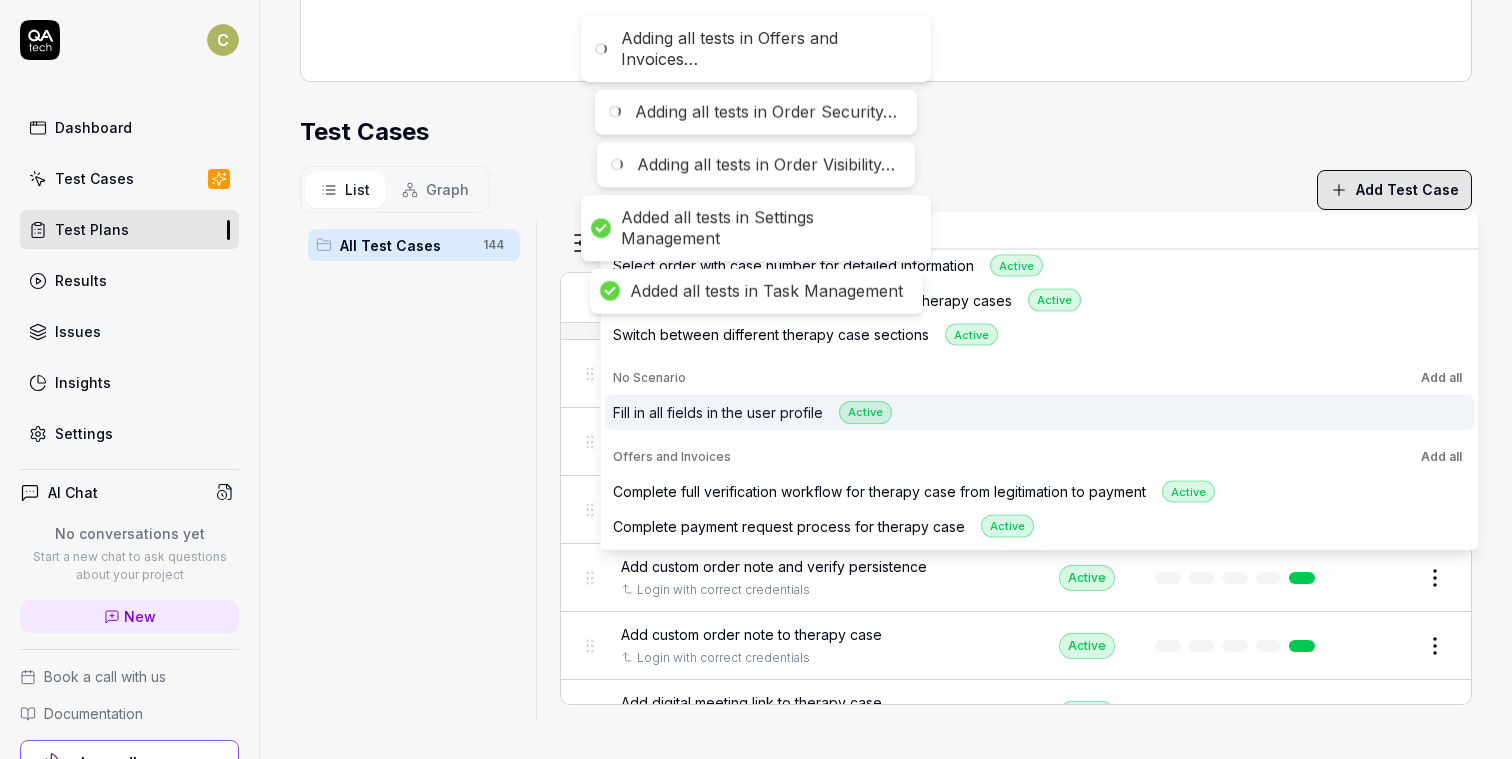 click on "Add all" at bounding box center (1441, 378) 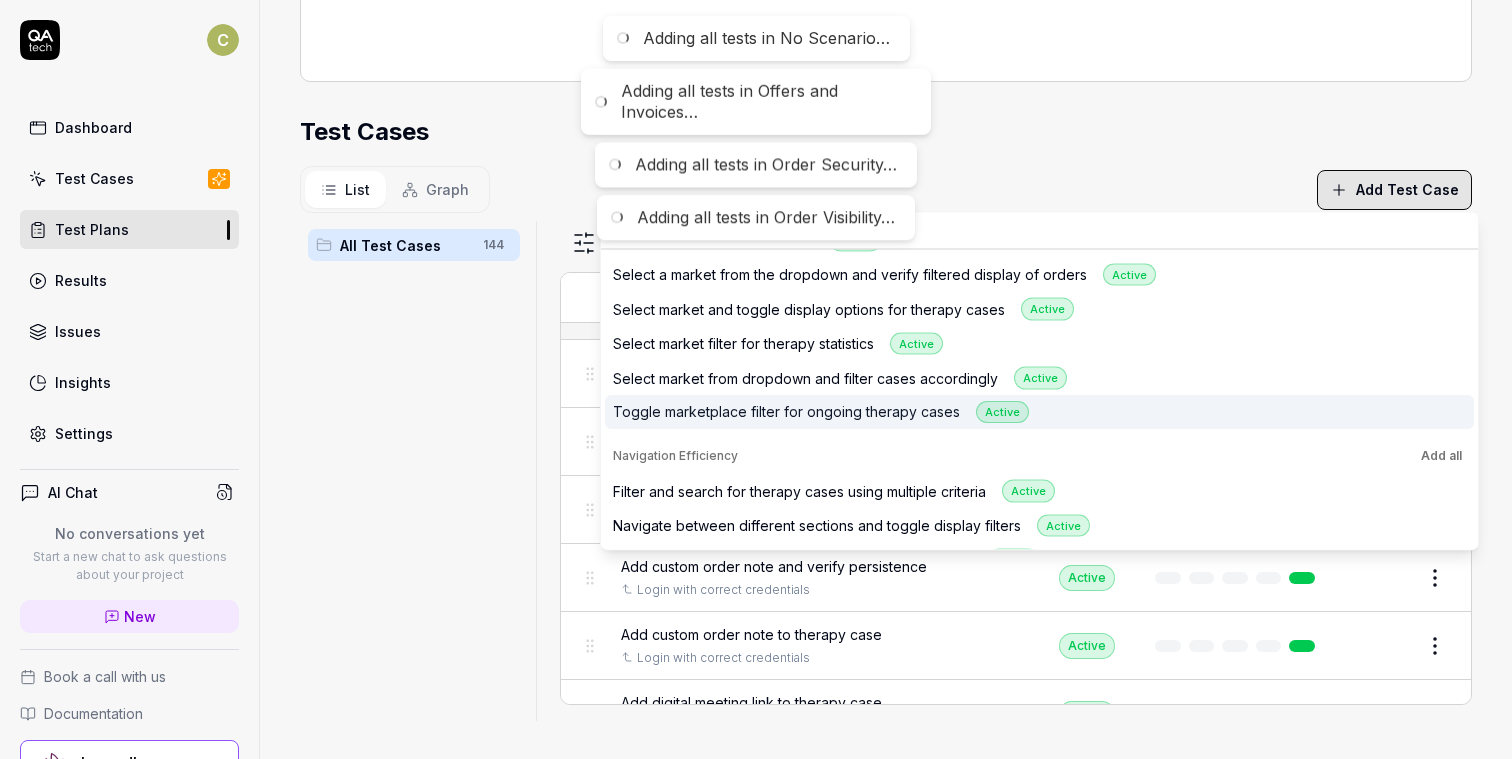 click on "Add all" at bounding box center (1441, 456) 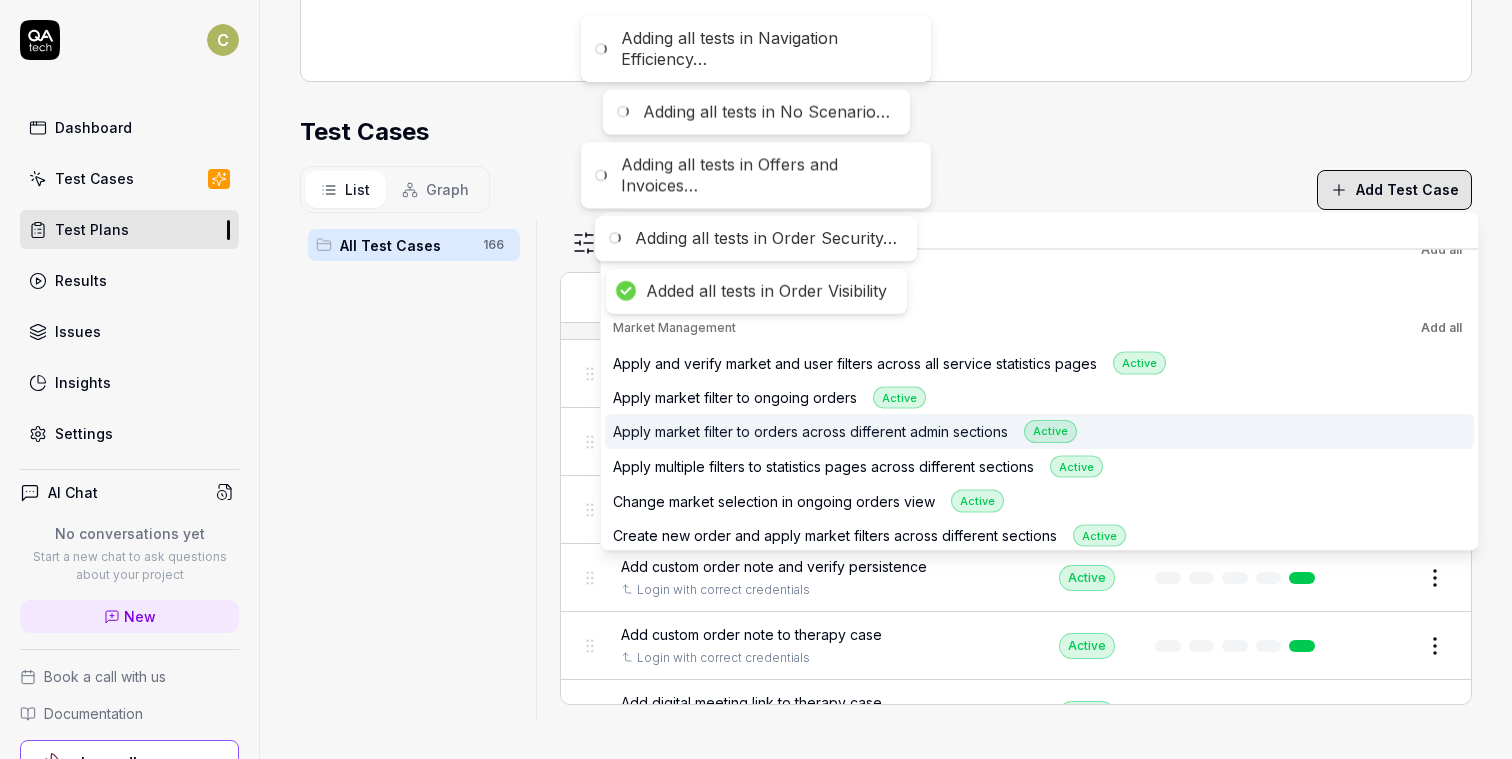 scroll, scrollTop: 3850, scrollLeft: 0, axis: vertical 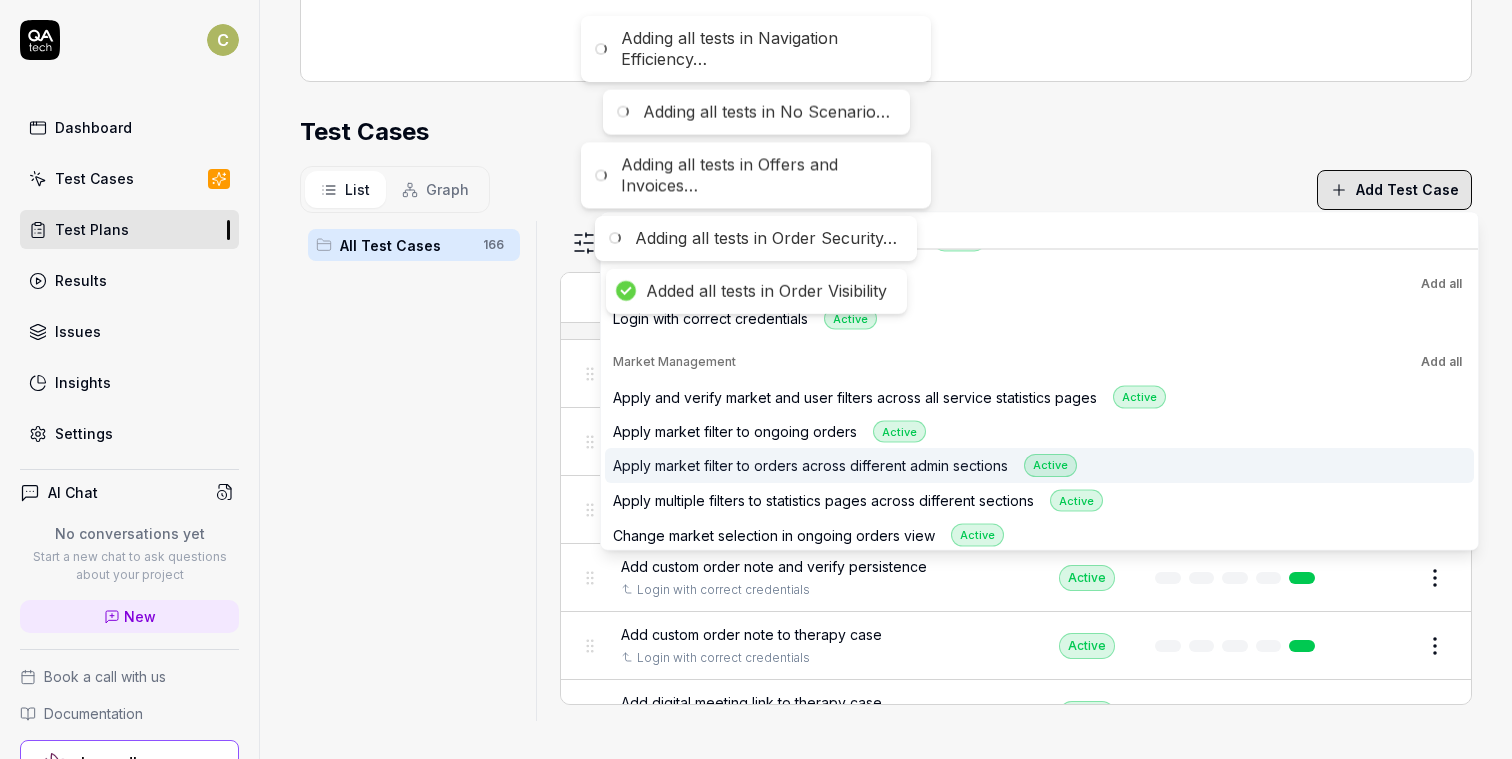 click on "Add all" at bounding box center (1441, 362) 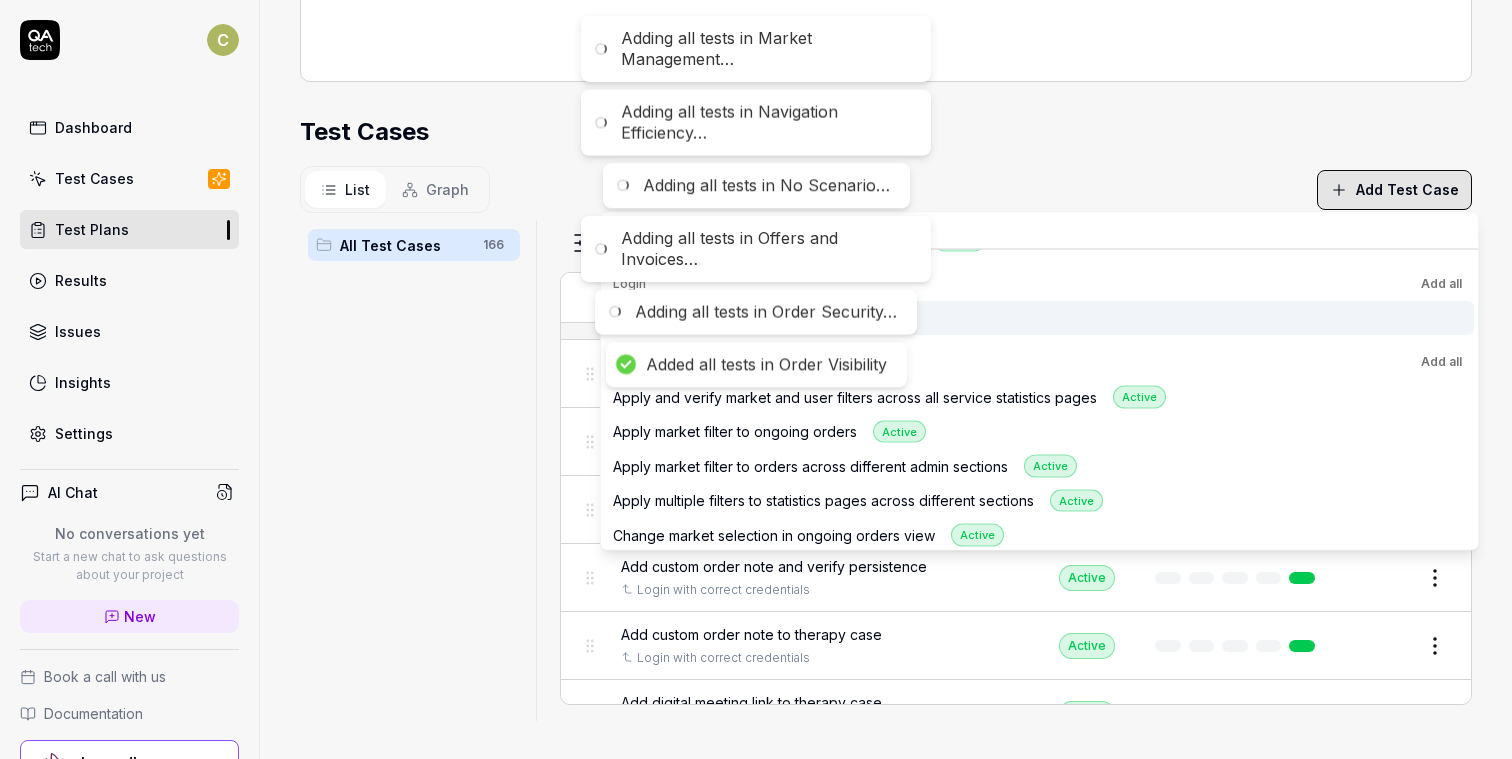 click on "Add all" at bounding box center (1441, 283) 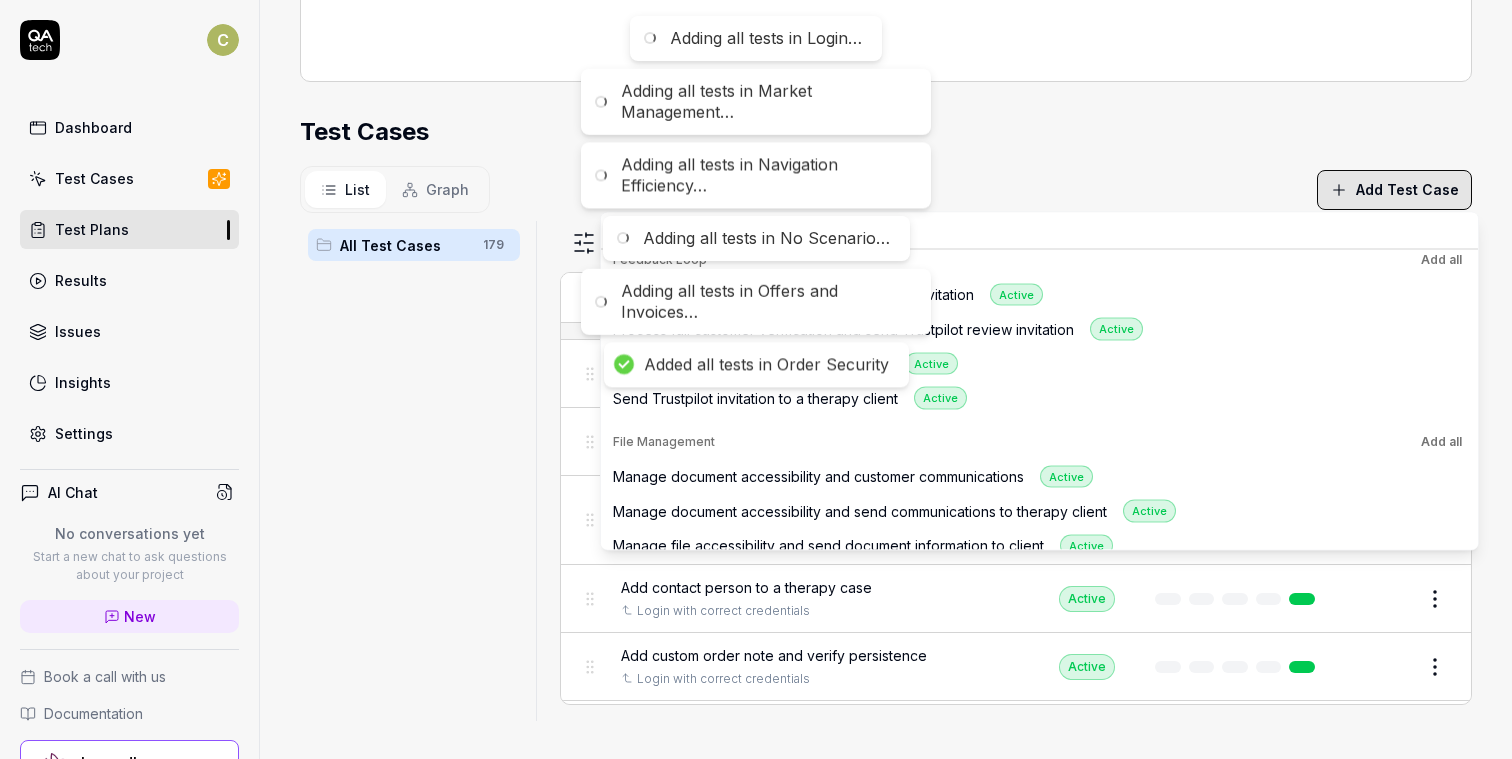 scroll, scrollTop: 3155, scrollLeft: 0, axis: vertical 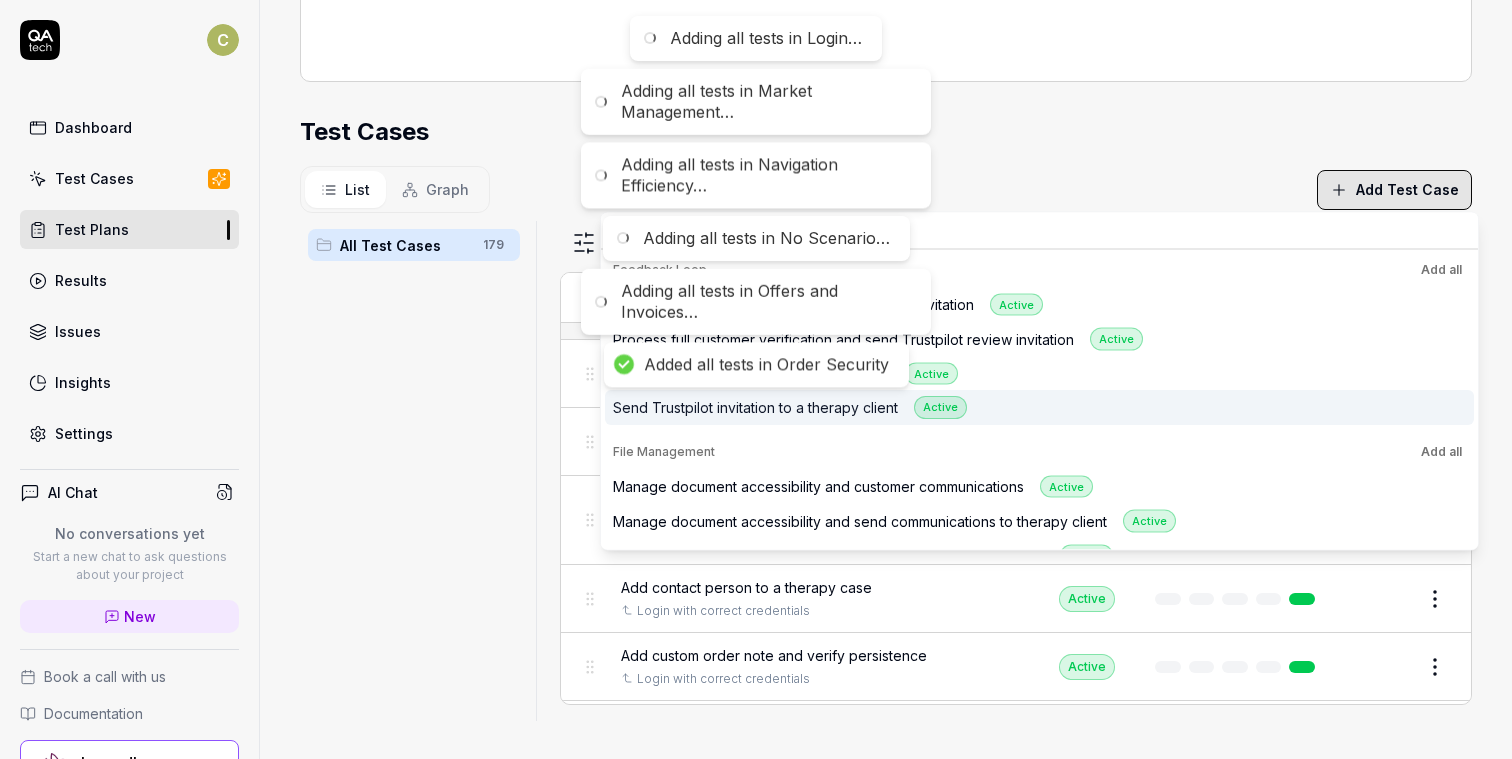 click on "Add all" at bounding box center (1441, 451) 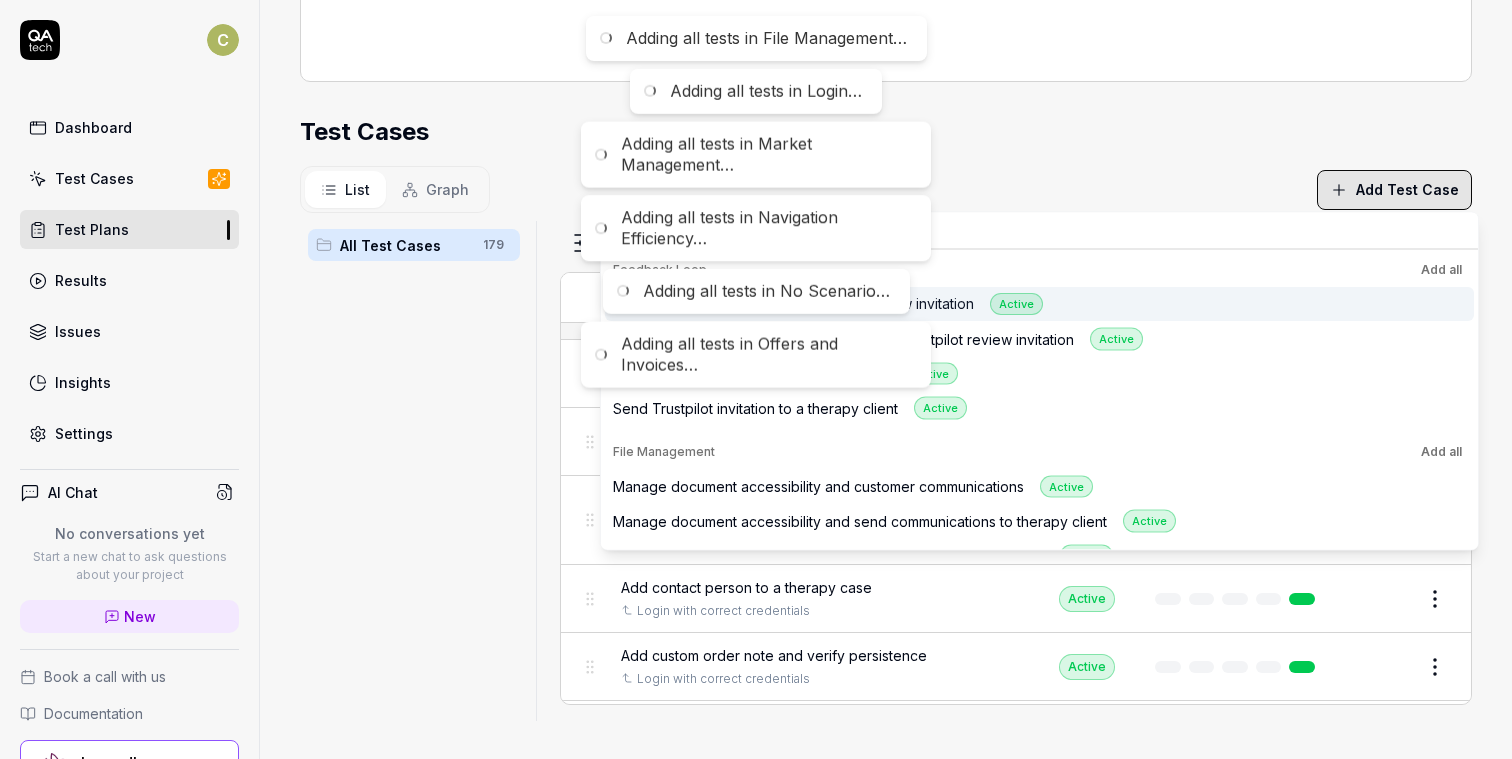click on "Add all" at bounding box center (1441, 269) 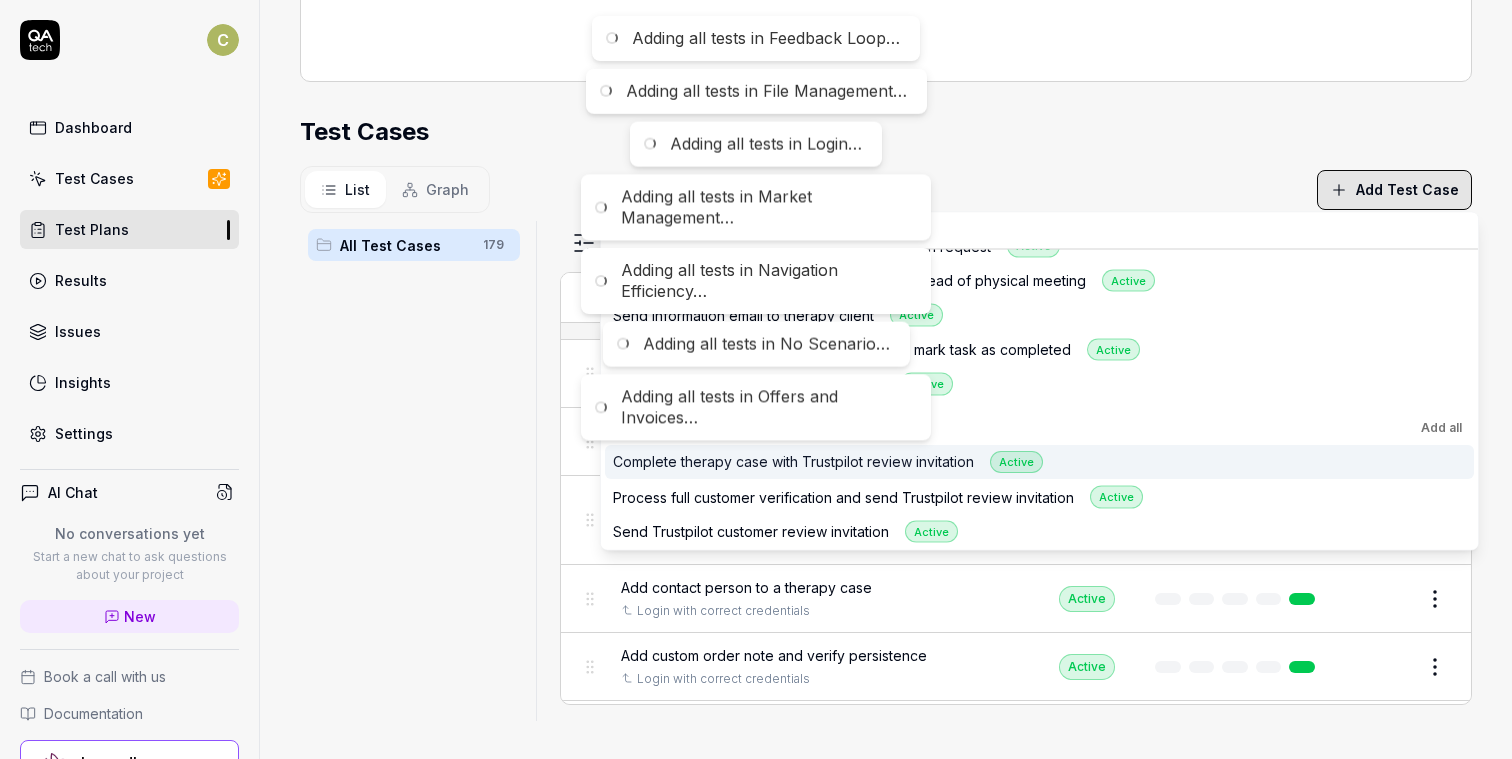 scroll, scrollTop: 2745, scrollLeft: 0, axis: vertical 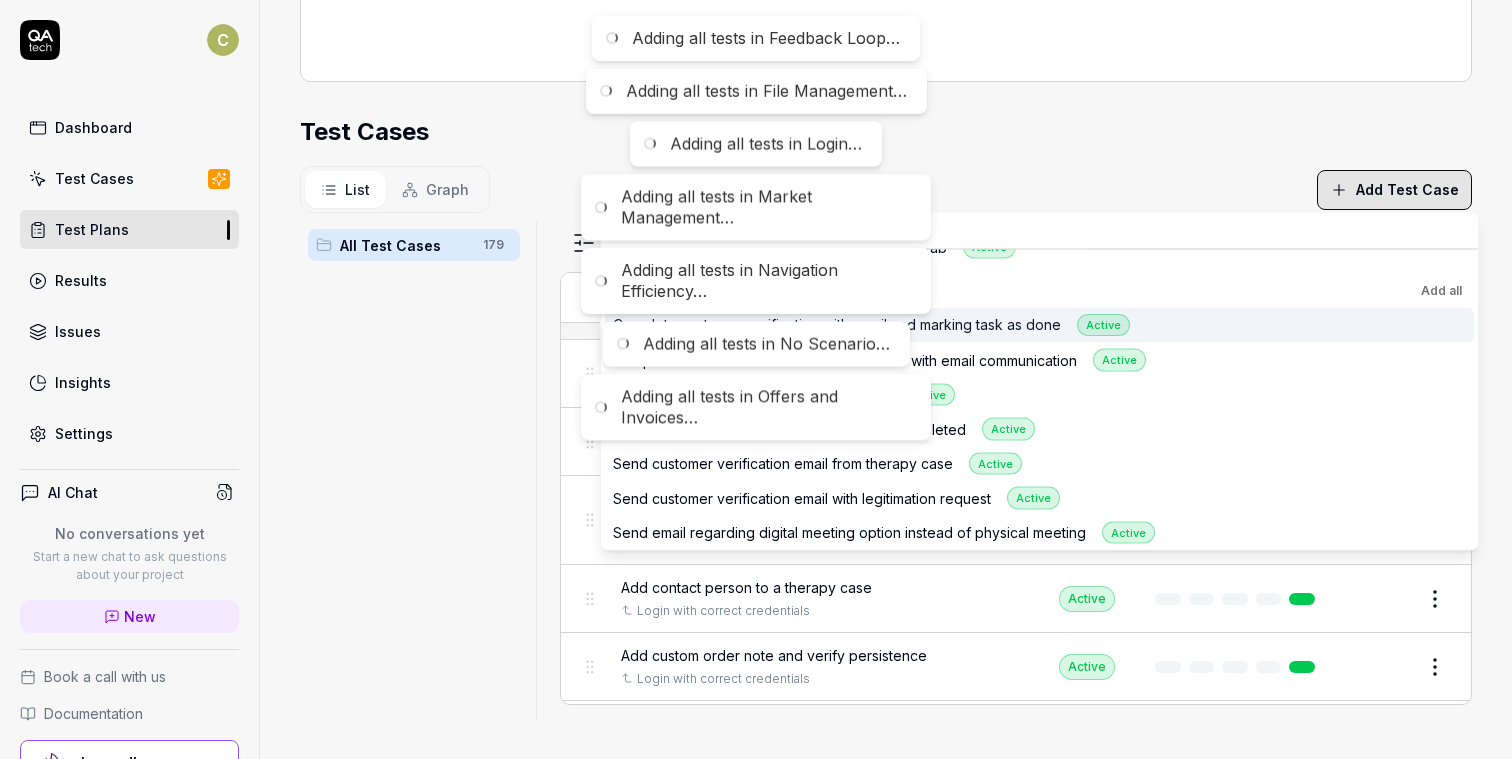 click on "Add all" at bounding box center (1441, 290) 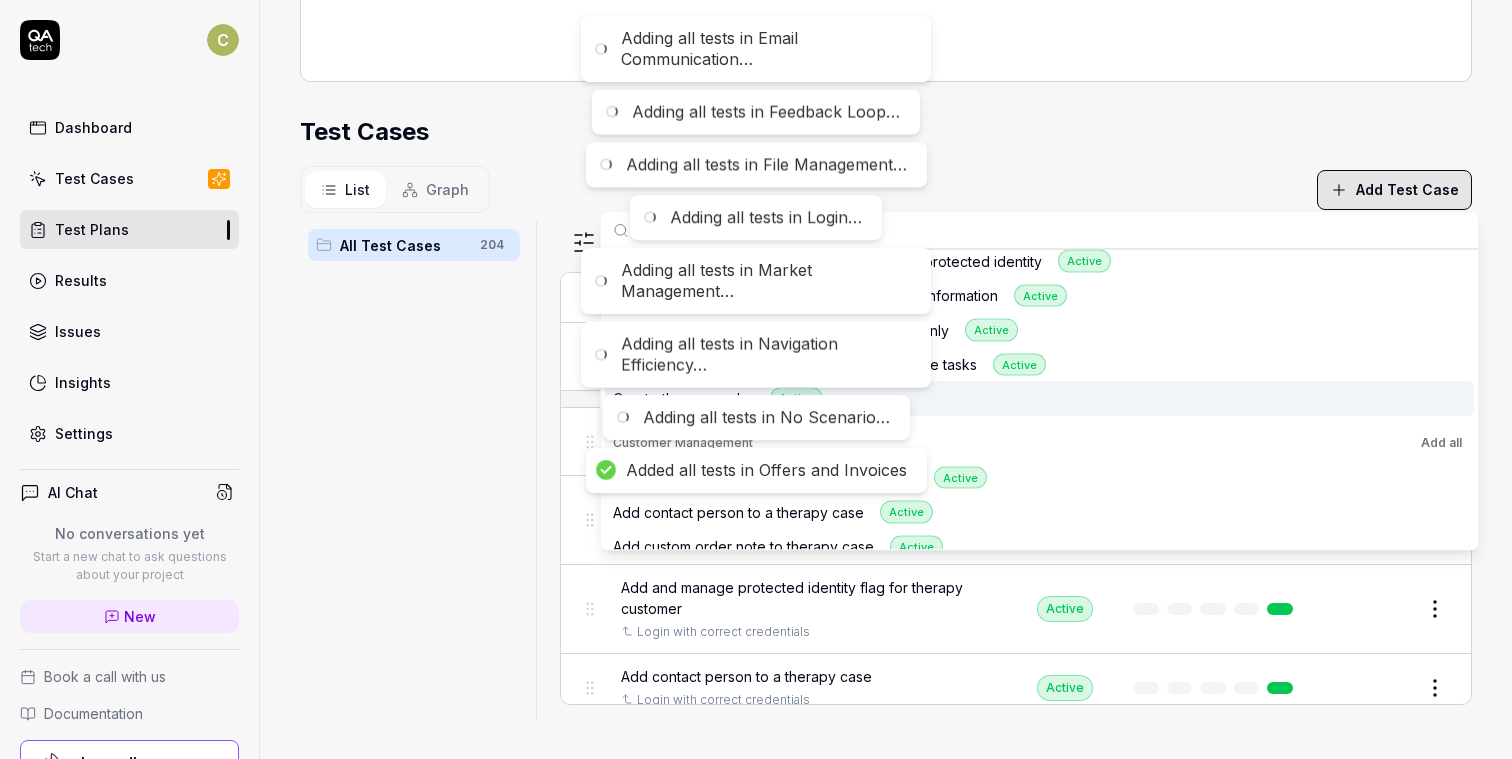 click on "Add all" at bounding box center (1441, 442) 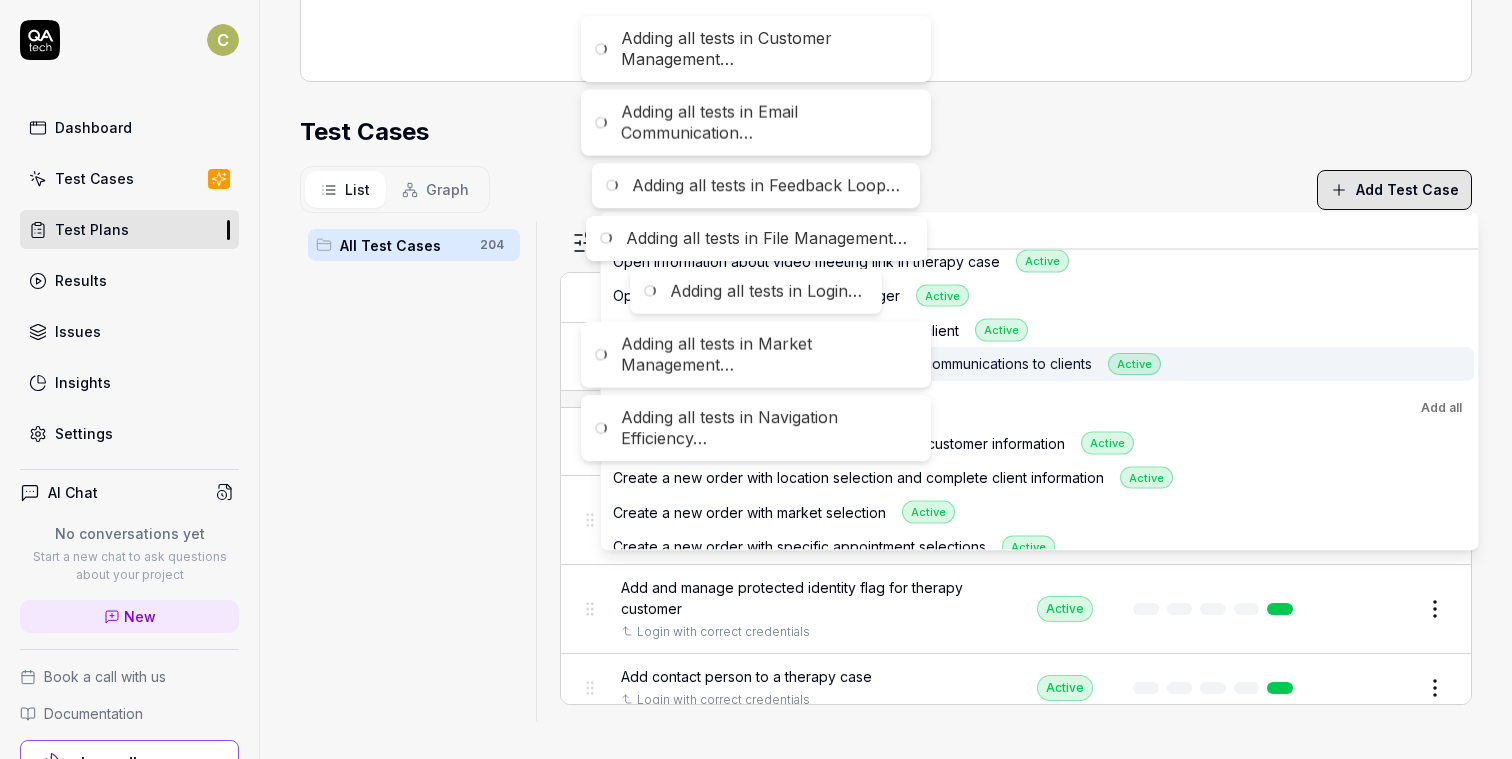 click on "Add all" at bounding box center [1441, 408] 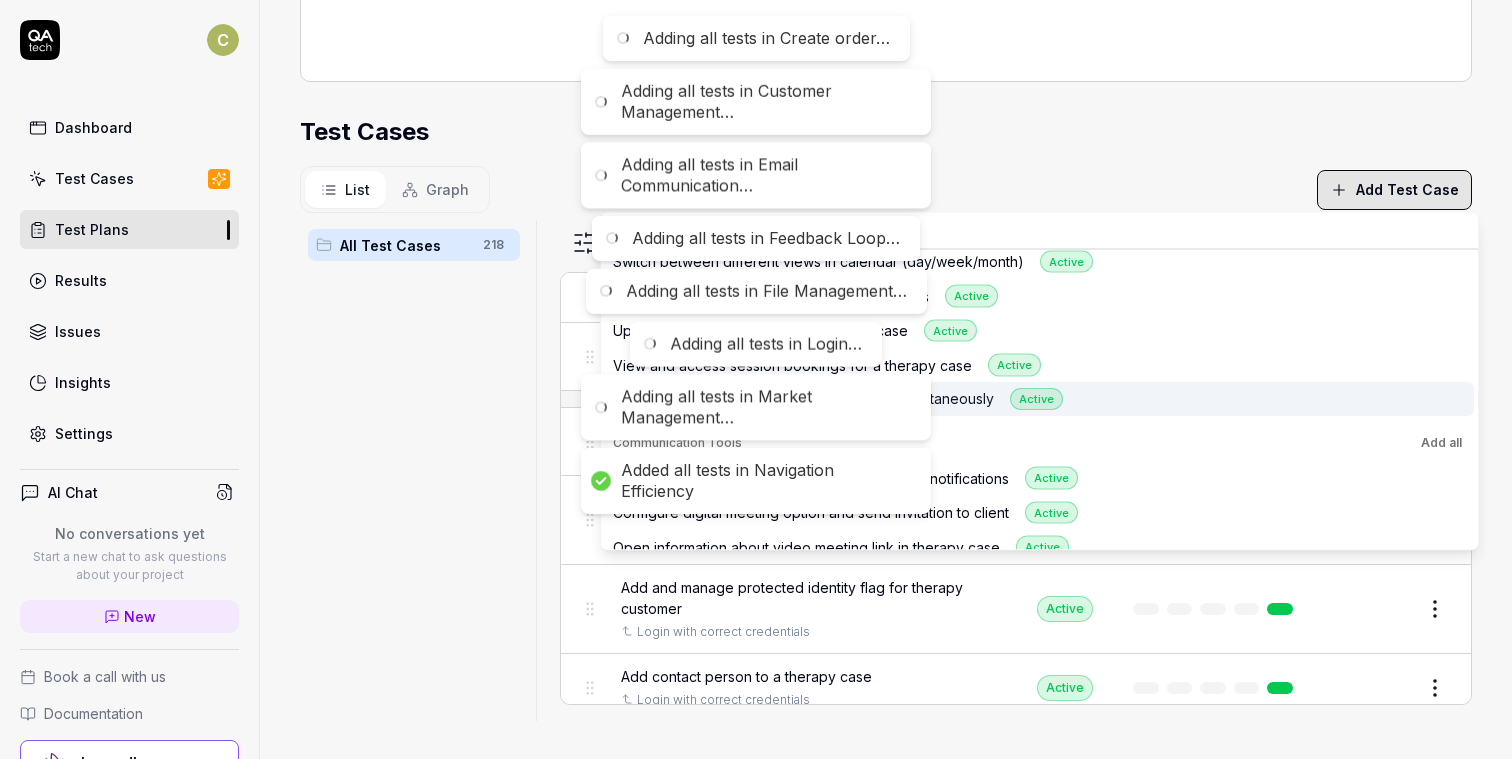 click on "Add all" at bounding box center [1441, 443] 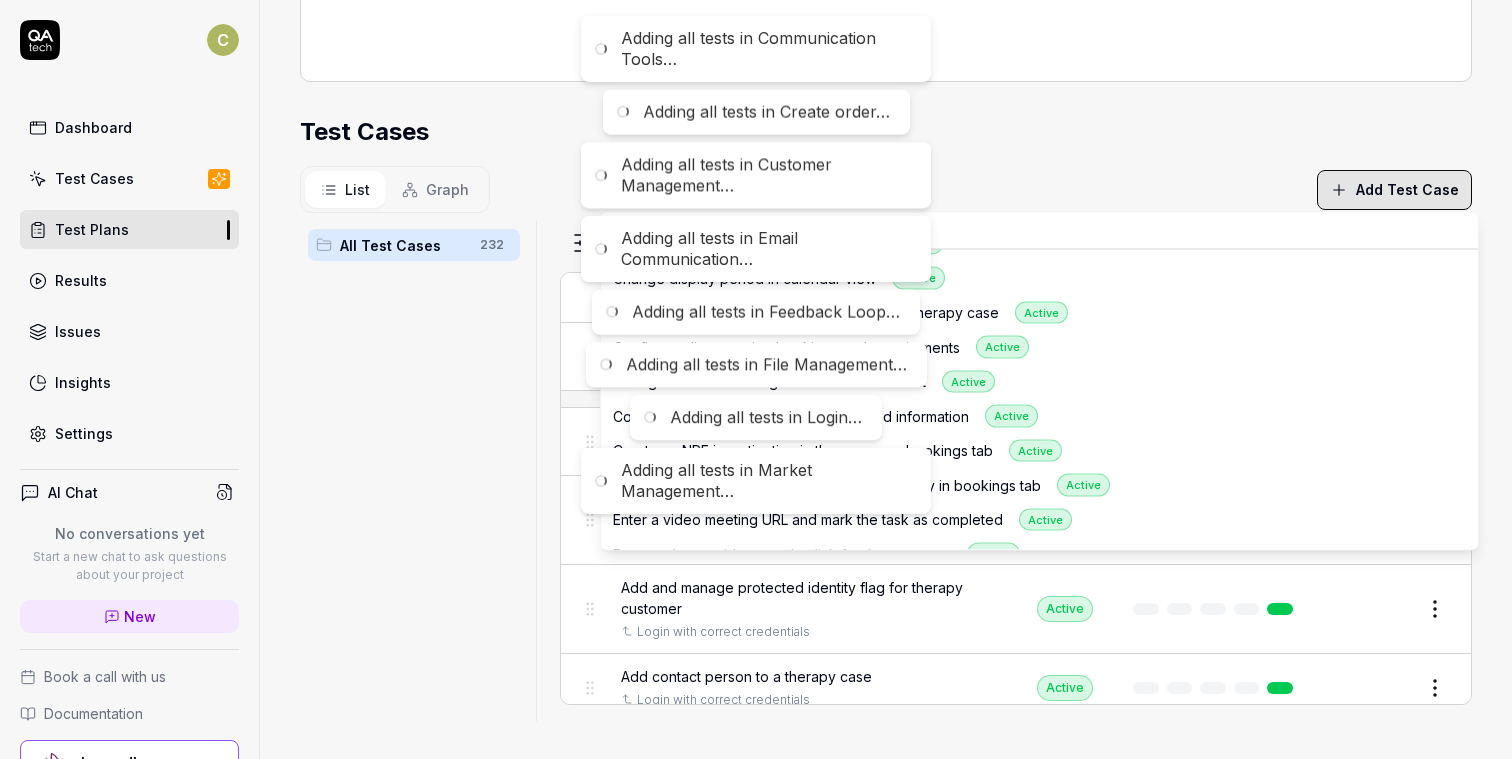 scroll, scrollTop: 0, scrollLeft: 0, axis: both 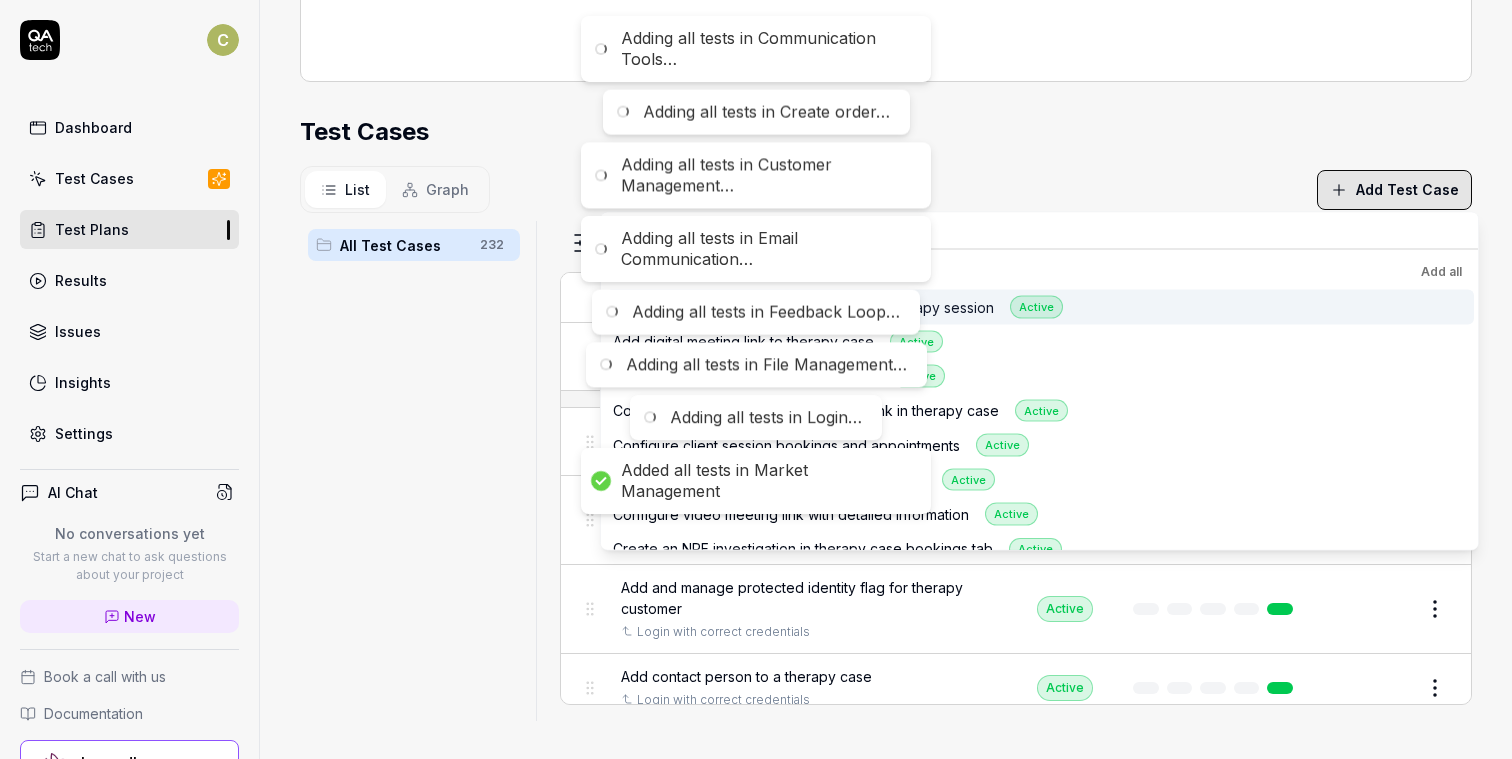 click on "Add all" at bounding box center [1441, 272] 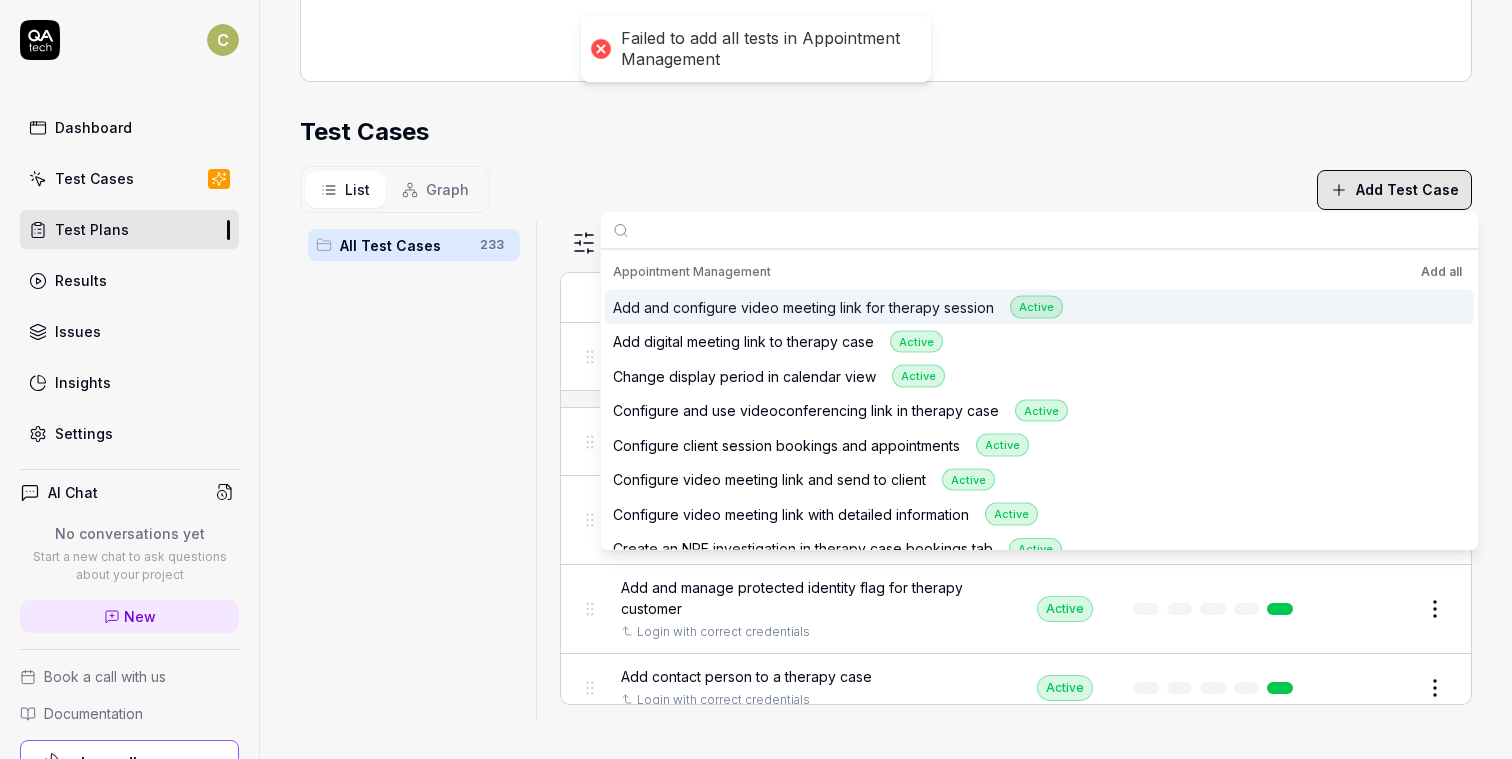 click on "Add all" at bounding box center (1441, 272) 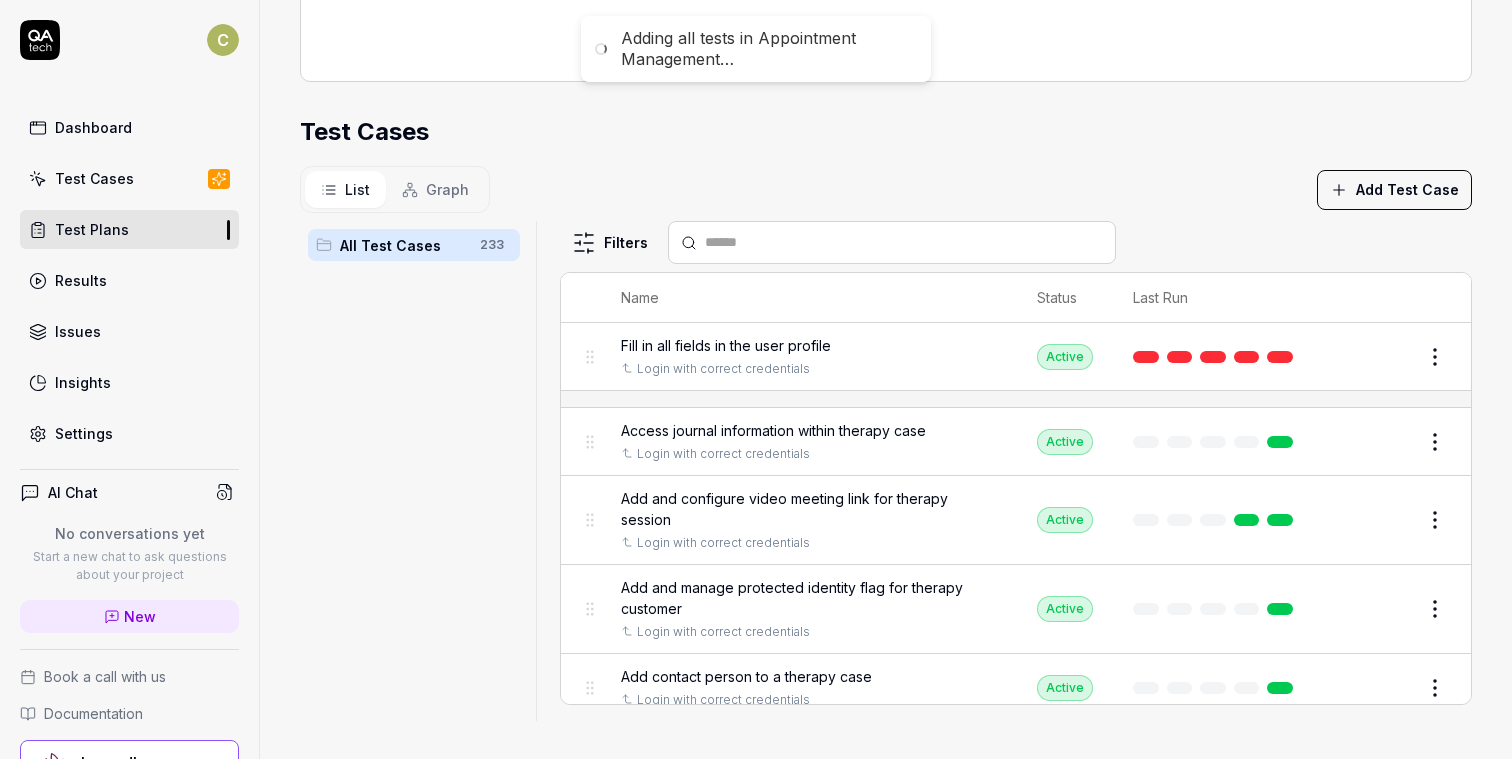 click on "Test Cases List Graph Add Test Case All Test Cases 233 Filters Name Status Last Run Fill in all fields in the user profile Login with correct credentials Active Edit Access journal information within therapy case Login with correct credentials Active Edit Add and configure video meeting link for therapy session Login with correct credentials Active Edit Add and manage protected identity flag for therapy customer Login with correct credentials Active Edit Add contact person to a therapy case Login with correct credentials Active Edit Add custom order note and verify persistence Login with correct credentials Active Edit Add custom order note to therapy case Login with correct credentials Active Edit Add digital meeting link to therapy case Login with correct credentials Active Edit Add this task to the Mark as clear list Login with correct credentials Active Edit Apply and toggle filters for starred orders in ongoing therapy cases Login with correct credentials Active Edit Login with correct credentials Active" at bounding box center [886, 417] 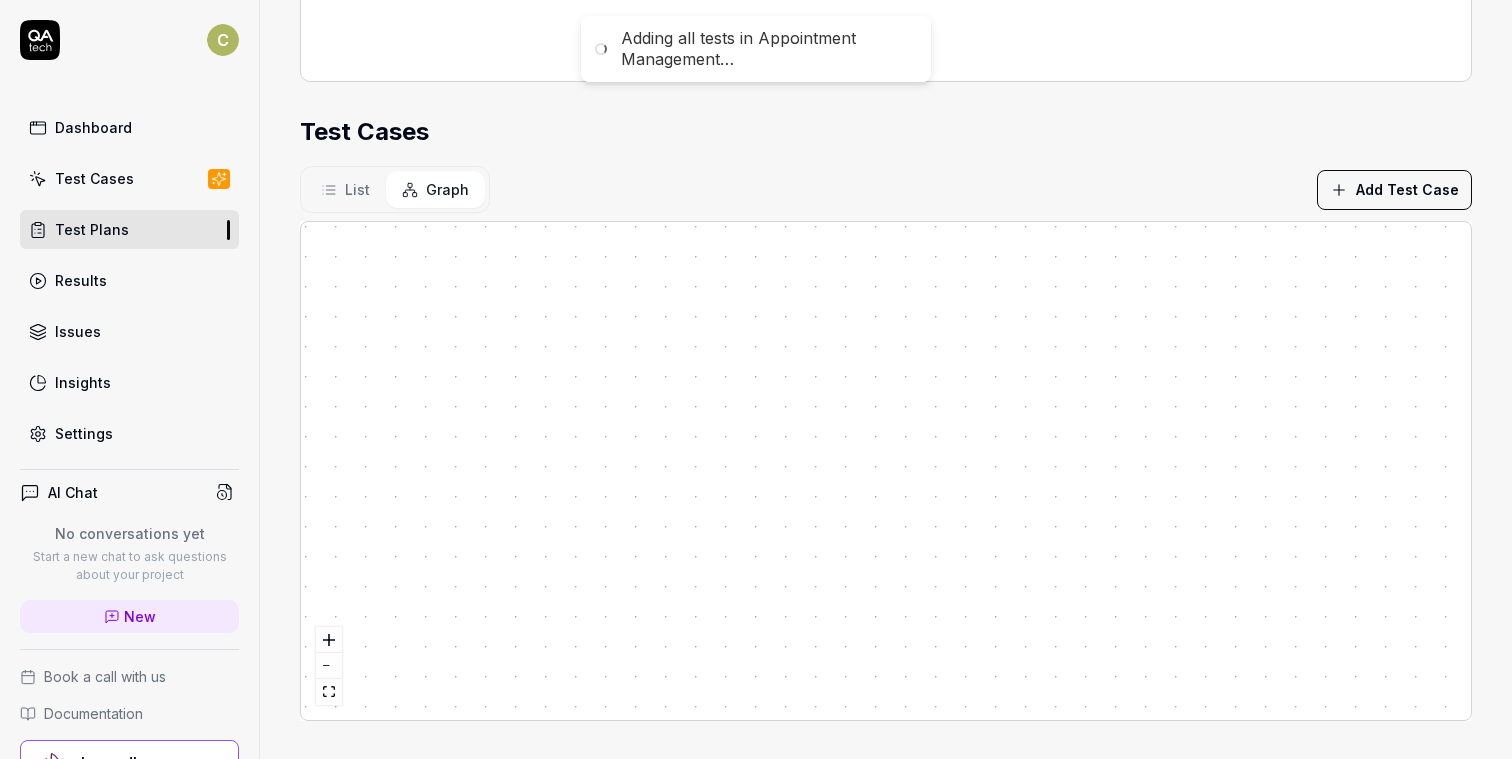 click 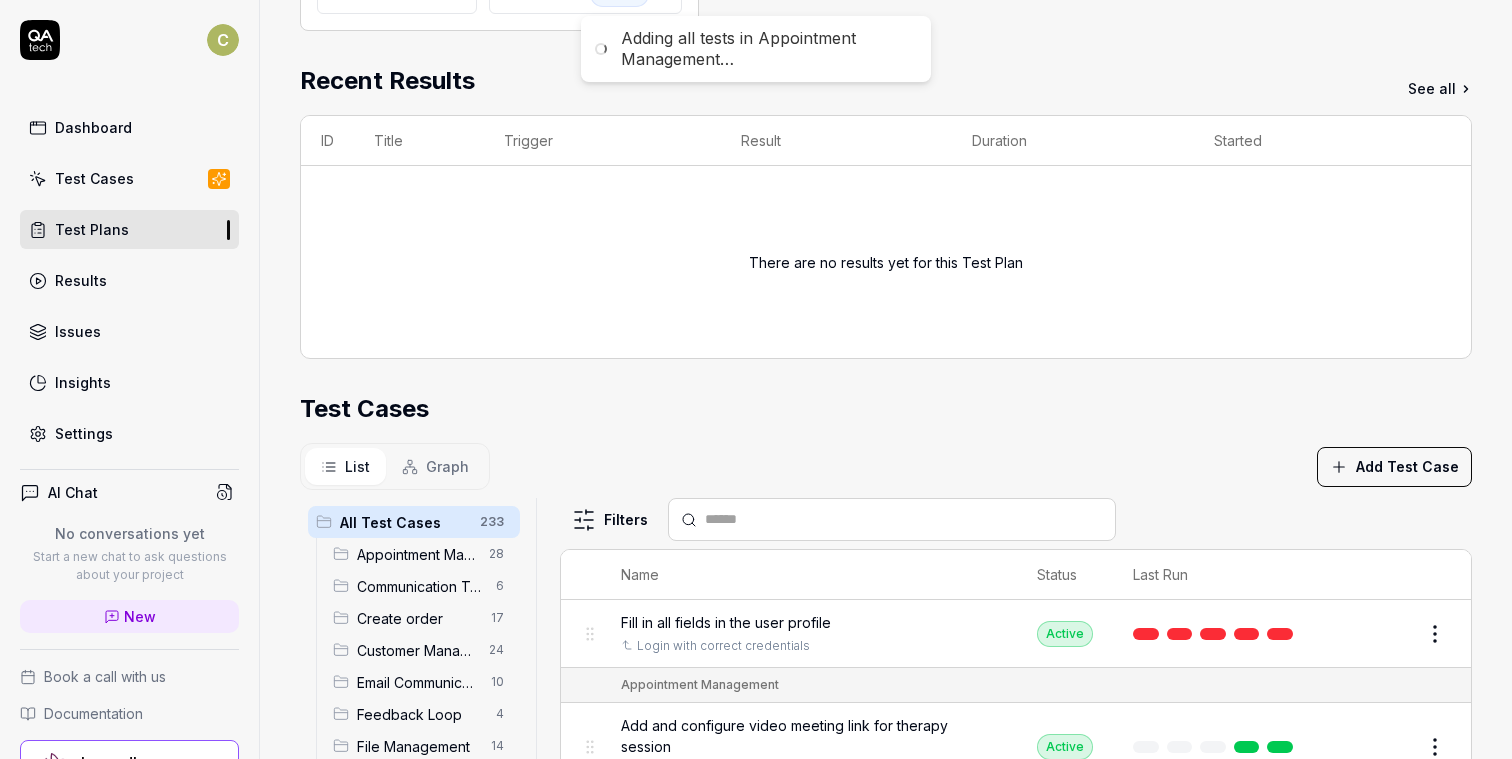 scroll, scrollTop: 0, scrollLeft: 0, axis: both 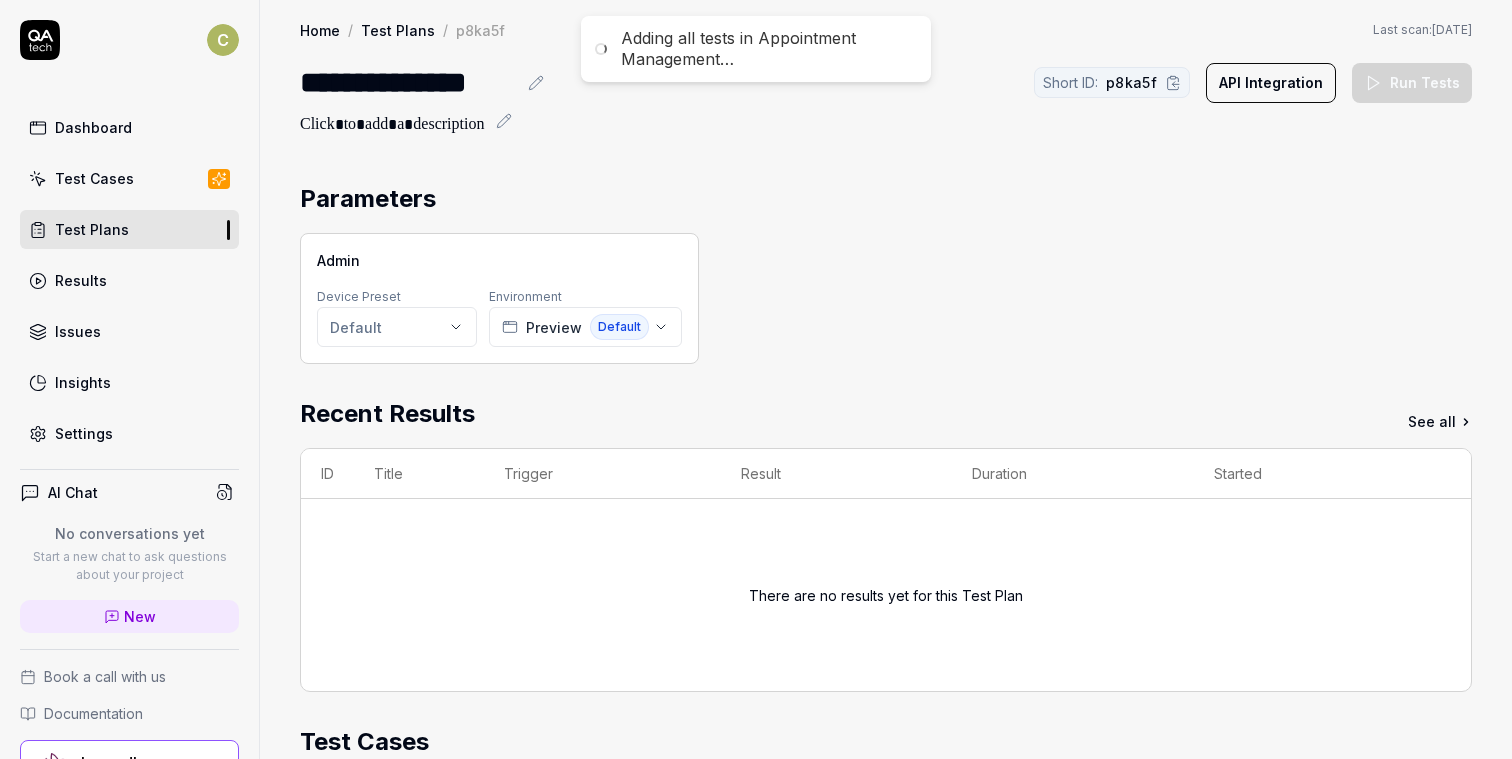 click on "Parameters" at bounding box center [886, 199] 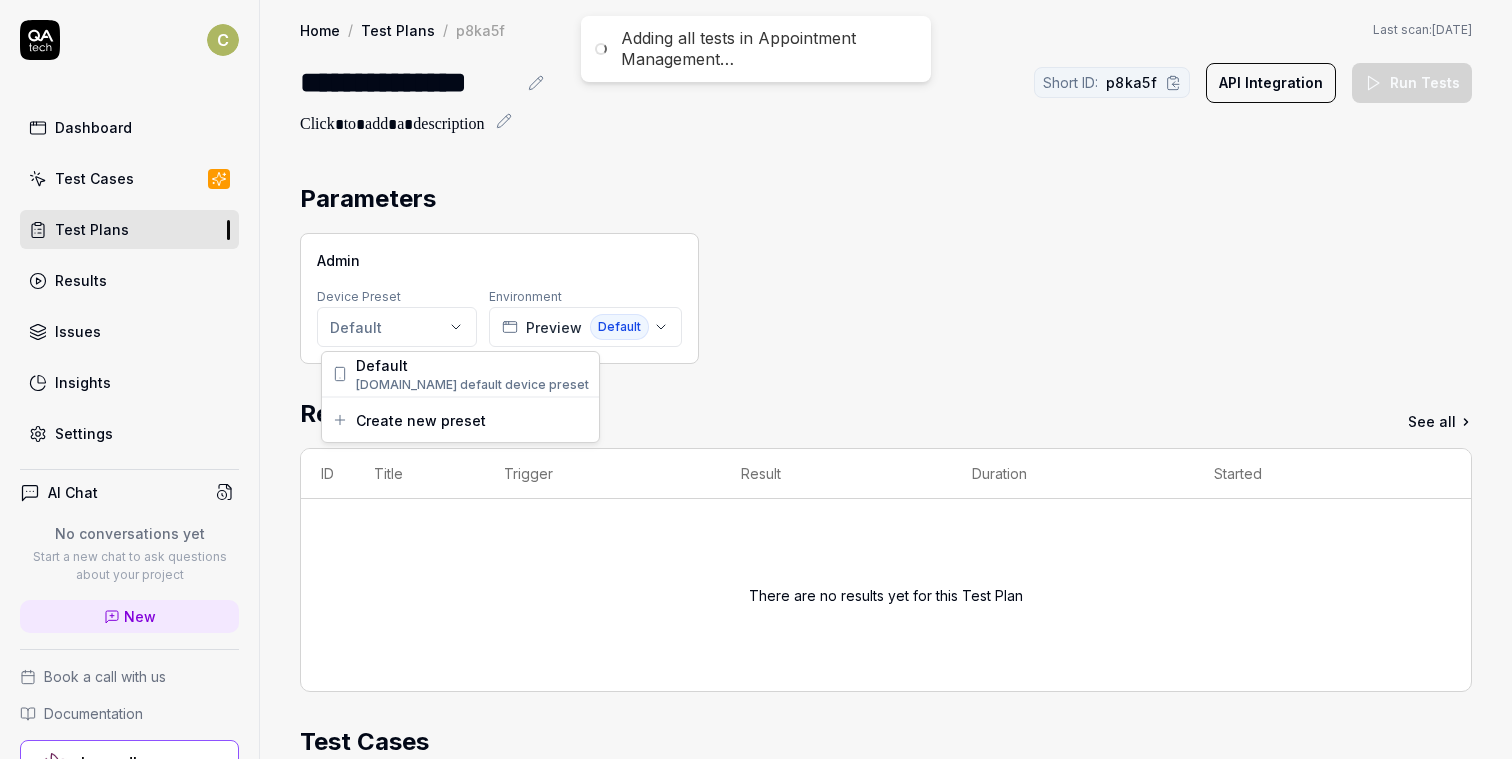 click on "**********" at bounding box center [756, 379] 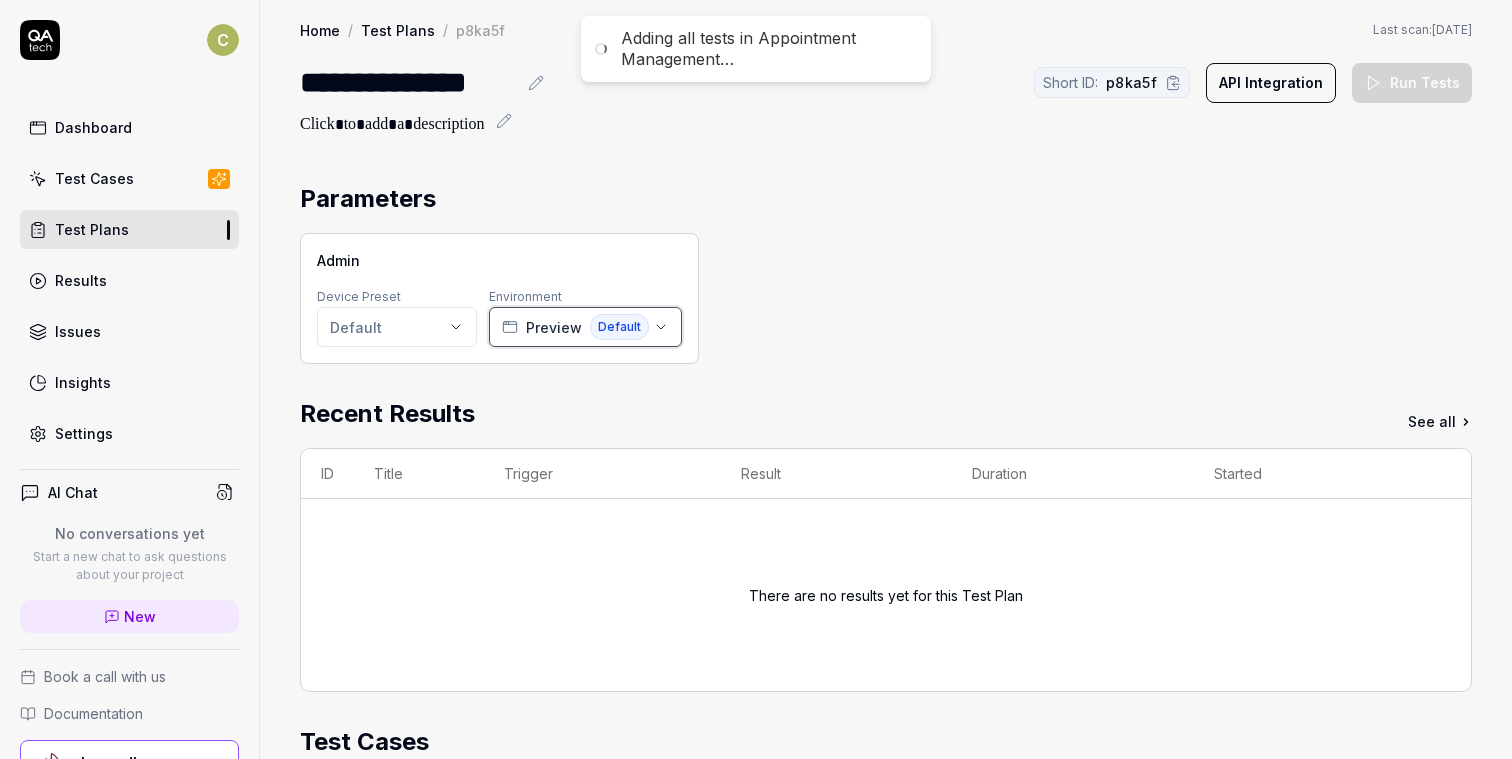 click on "Preview" at bounding box center (554, 327) 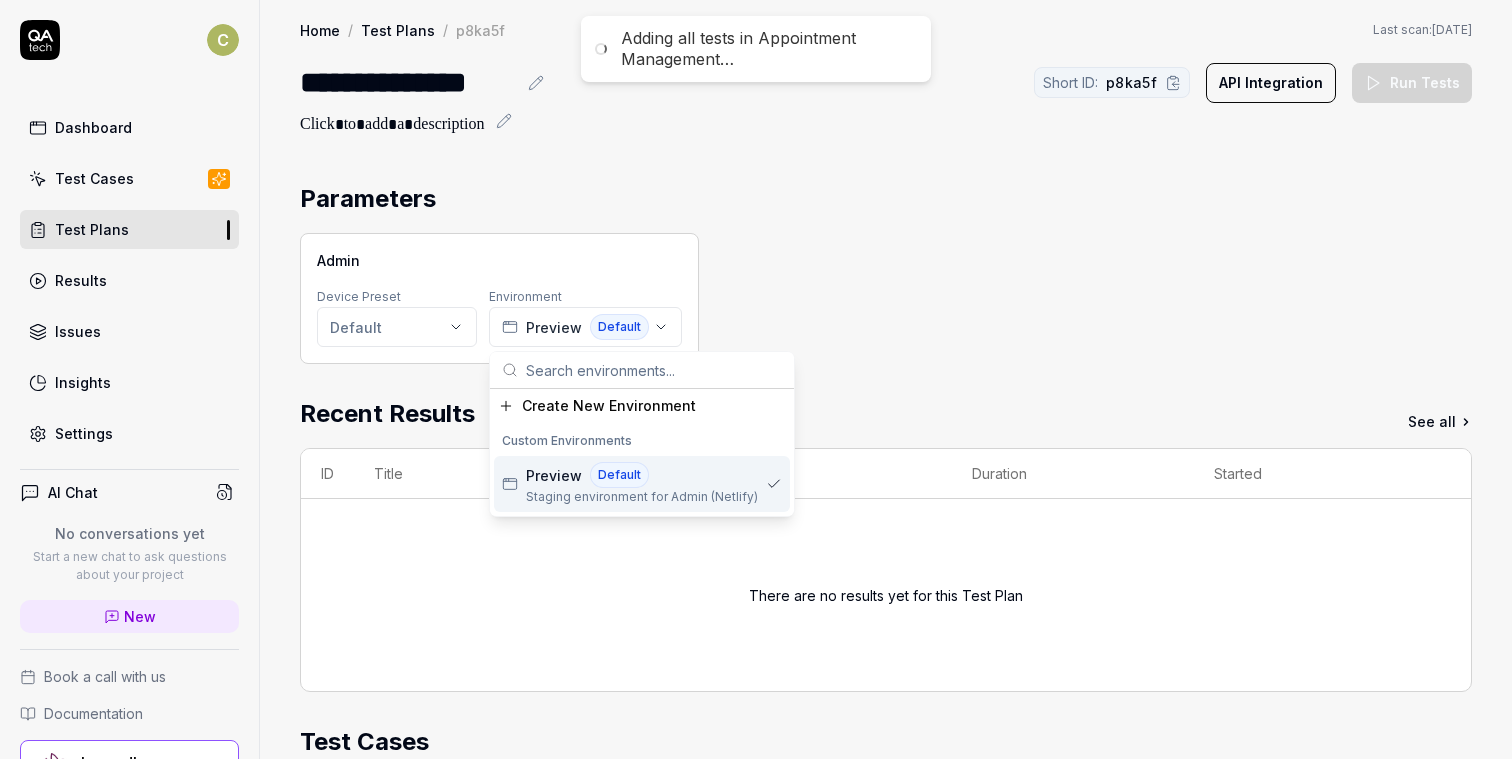 click on "Admin Device Preset Default Environment Preview Default" at bounding box center (886, 298) 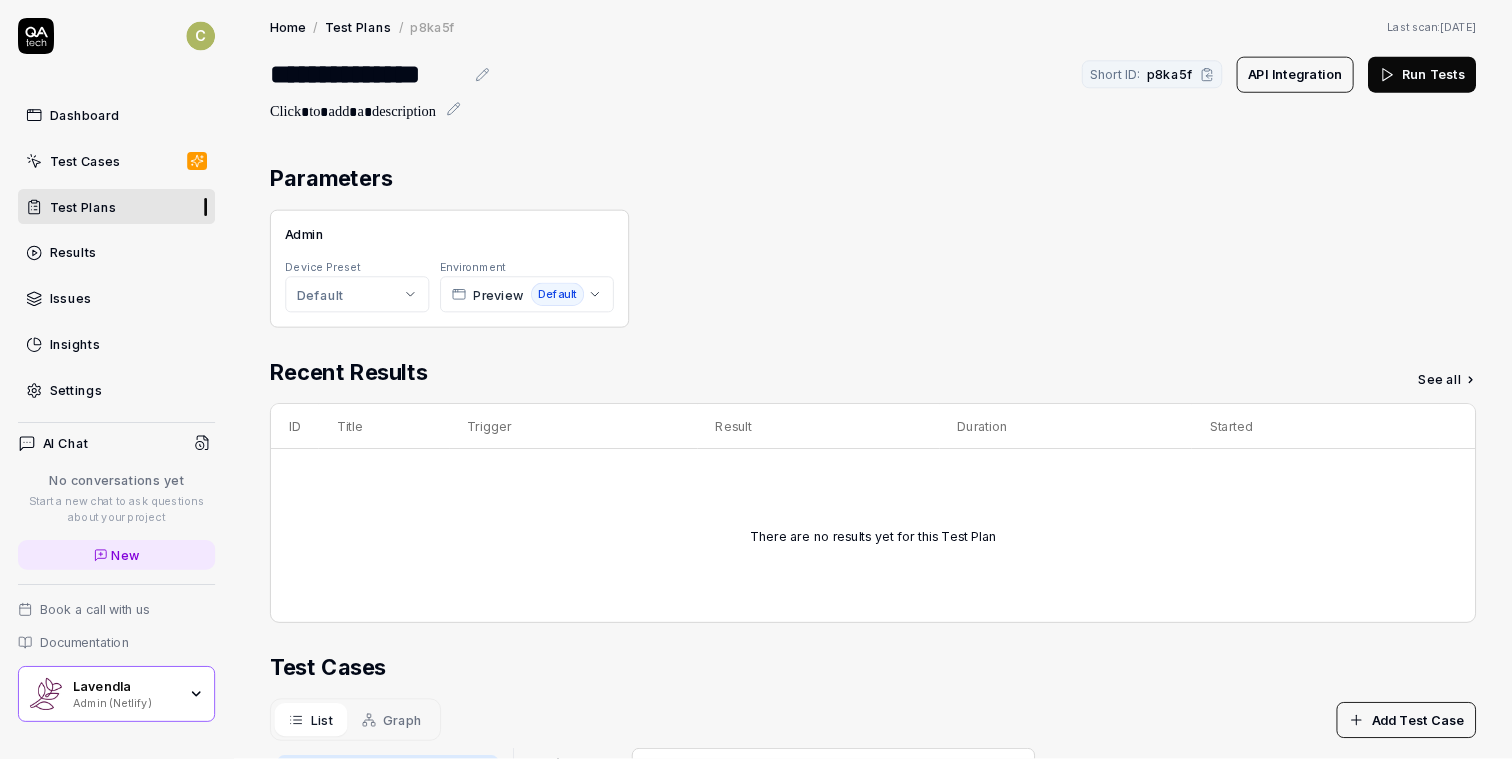 scroll, scrollTop: 0, scrollLeft: 0, axis: both 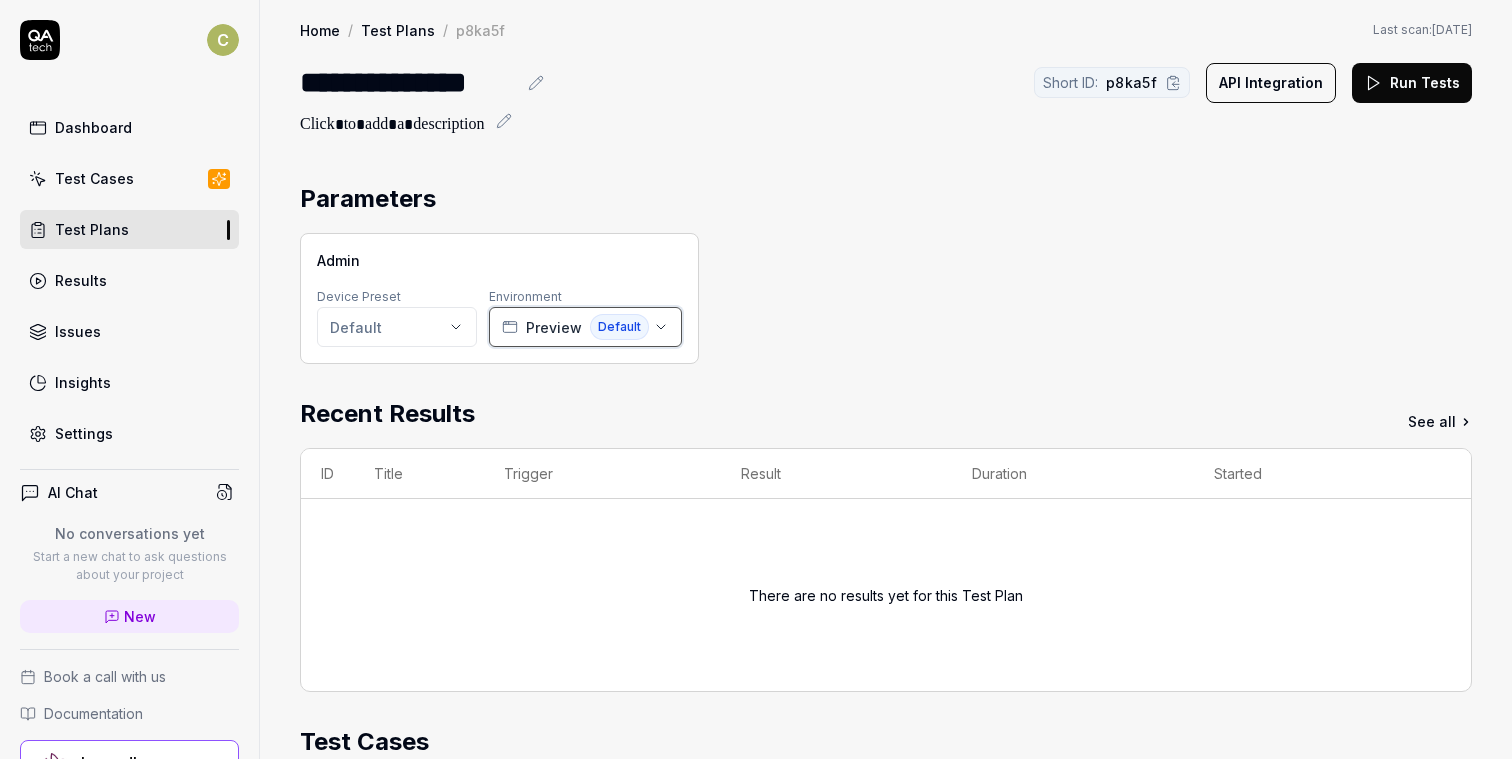 click on "Preview Default" at bounding box center [575, 327] 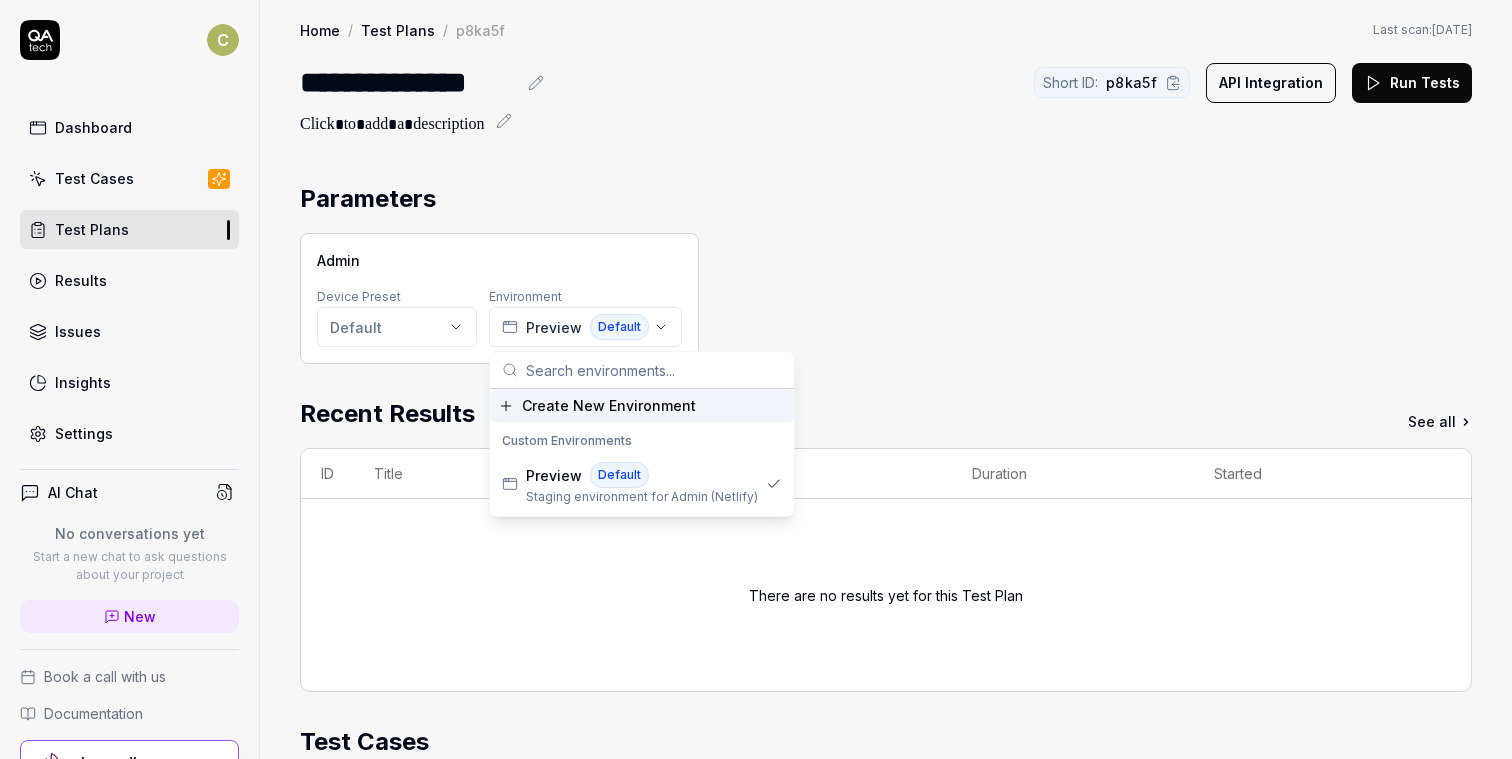 click on "Preview Default" at bounding box center [575, 327] 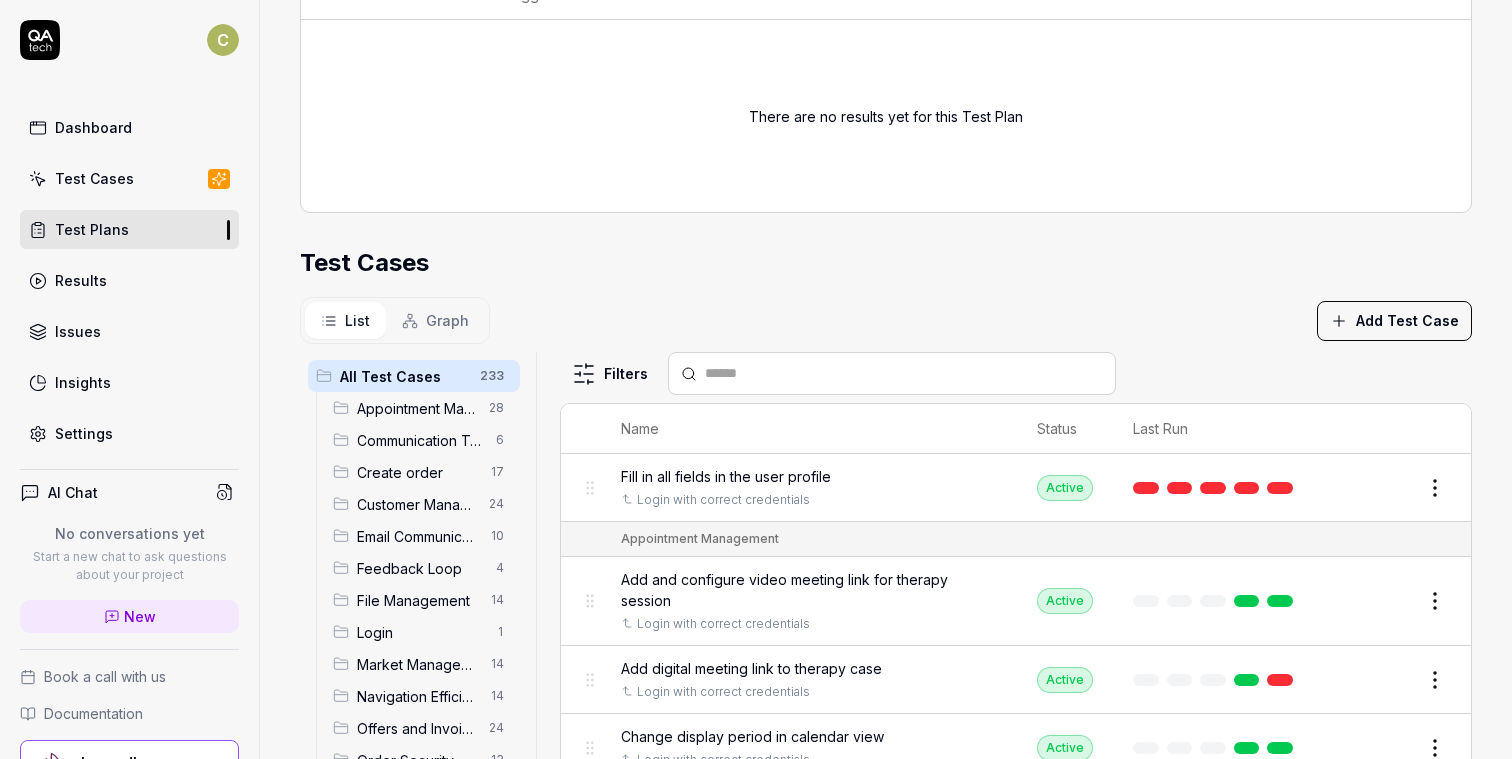 scroll, scrollTop: 610, scrollLeft: 0, axis: vertical 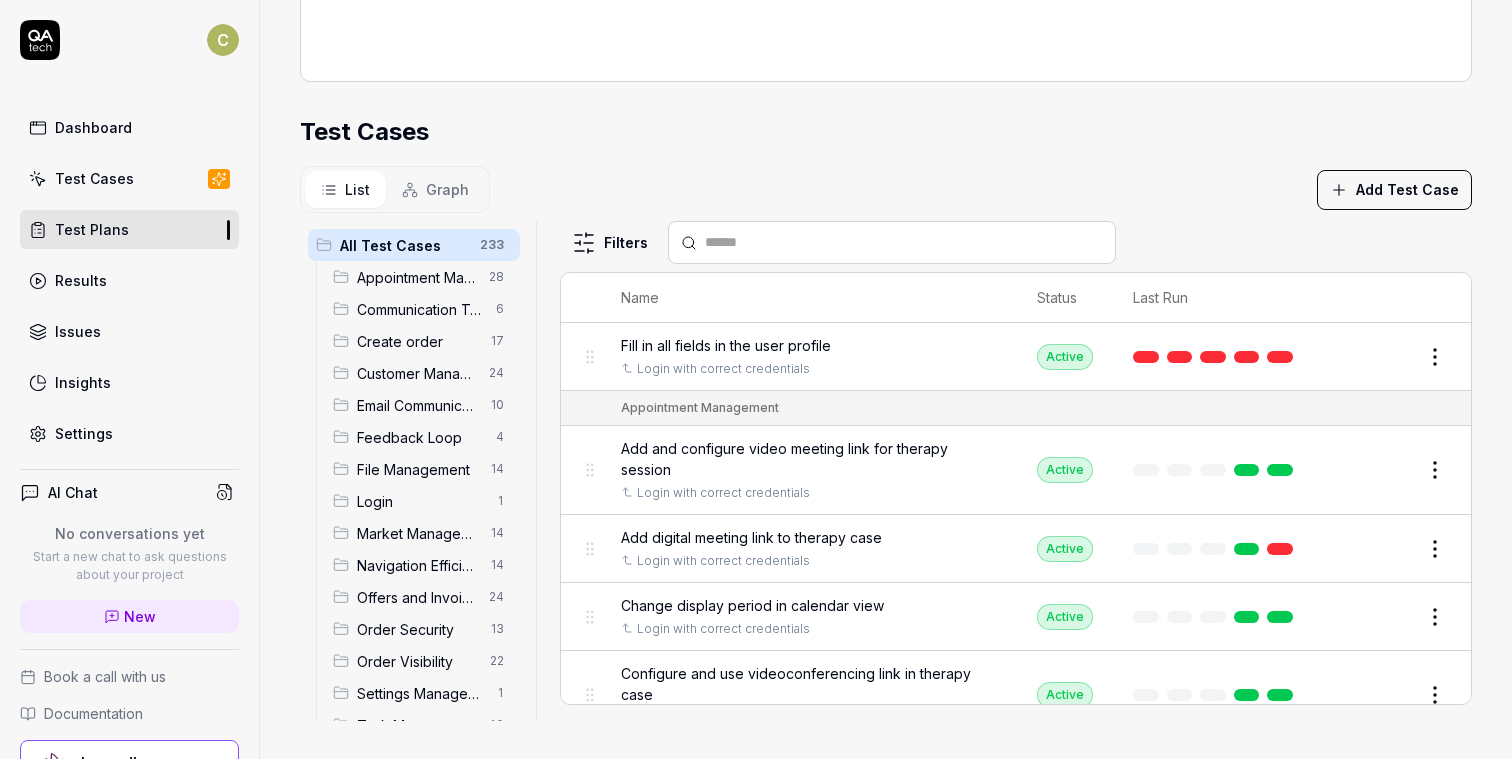 click on "Insights" at bounding box center [129, 382] 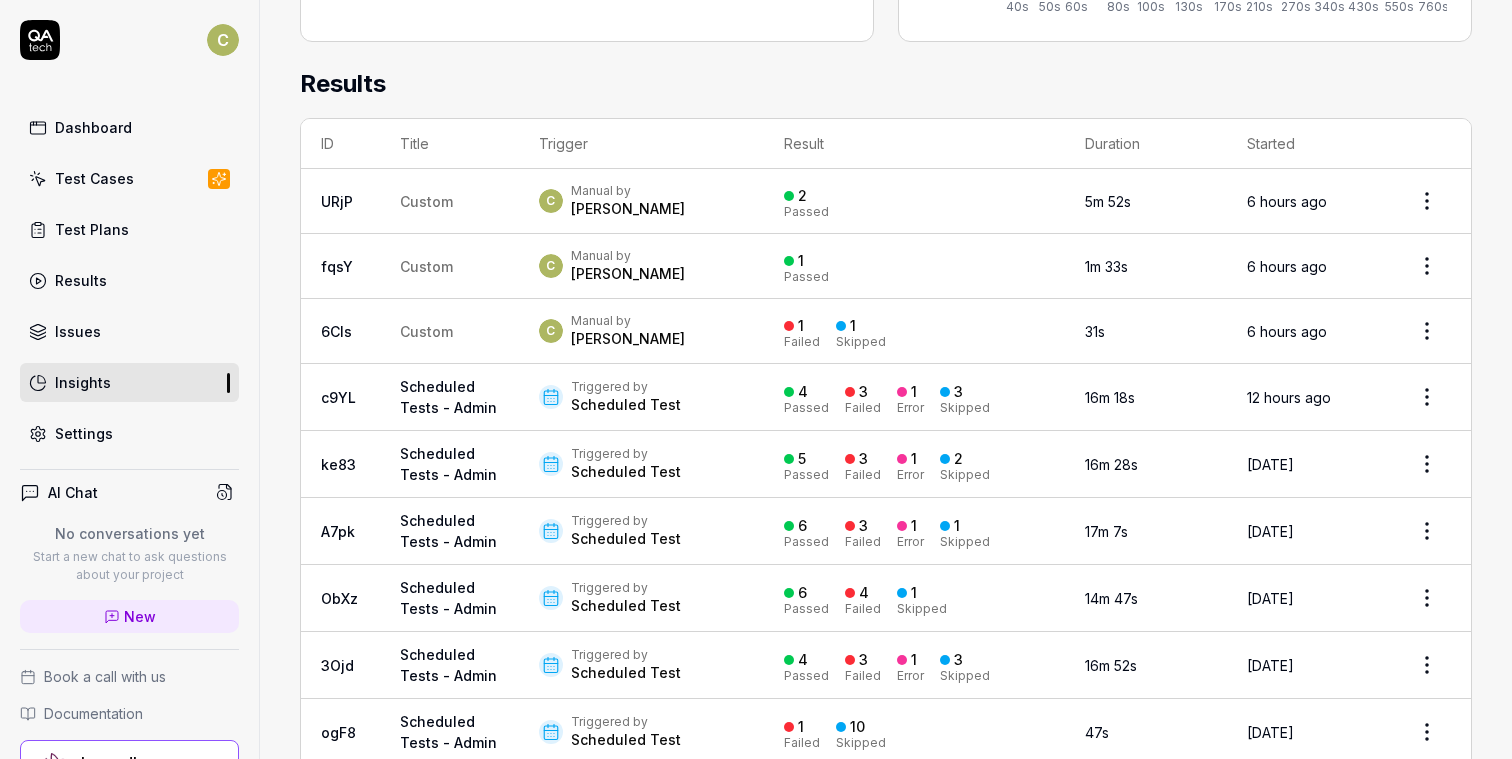 scroll, scrollTop: 420, scrollLeft: 0, axis: vertical 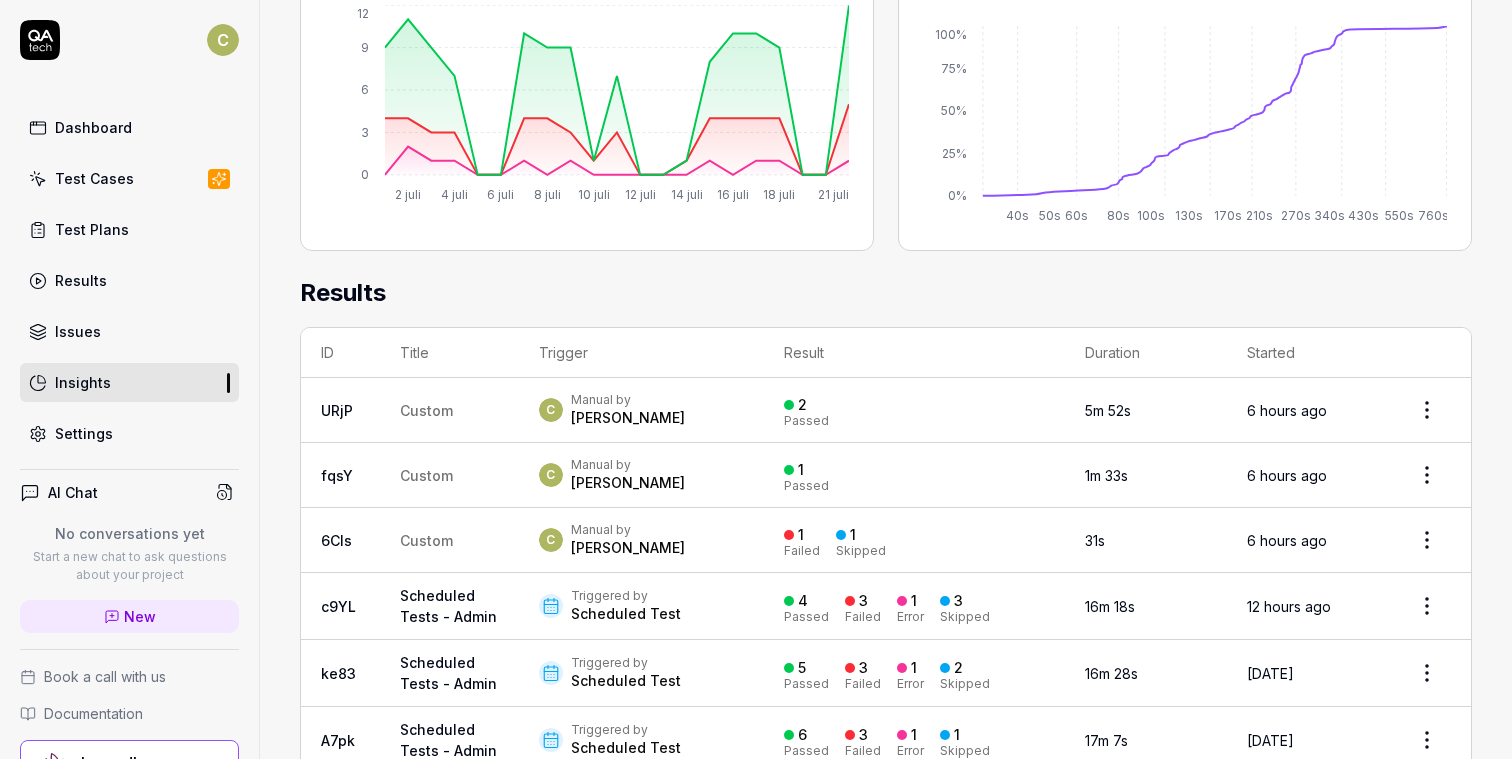 click on "C Dashboard Test Cases Test Plans Results Issues Insights Settings AI Chat No conversations yet Start a new chat to ask questions about your project New Book a call with us Documentation Lavendla Admin (Netlify) Collapse Sidebar Home / Insights Home / Insights Last scan:  [DATE] Insights [DATE]  -  [DATE] Run count 18 Time saved 9h 9m Test execution count 112 Passed Percentage 63% Test Execution Trend 122 2 juli 4 juli 6 juli 8 juli 10 juli 12 juli 14 juli 16 juli 18 juli 21 juli 0 3 6 9 12 Execution Time Distribution 3m 37s p95:   6m 5s 0% 25% 50% 75% 100% 40s 50s 60s 80s 100s 130s 170s 210s 270s 340s 430s 550s 760s Results ID Title Trigger Result Duration Started URjP Custom C Manual by [PERSON_NAME] 2 Passed 5m 52s 6 hours ago fqsY Custom C Manual by [PERSON_NAME] 1 Passed 1m 33s 6 hours ago 6Cls Custom C Manual by [PERSON_NAME] 1 Failed 1 Skipped 31s 6 hours ago c9YL Scheduled Tests - Admin Triggered by Scheduled Test 4 Passed 3 Failed 1 Error 3 Skipped 16m 18s 12 hours ago 5" at bounding box center [756, 379] 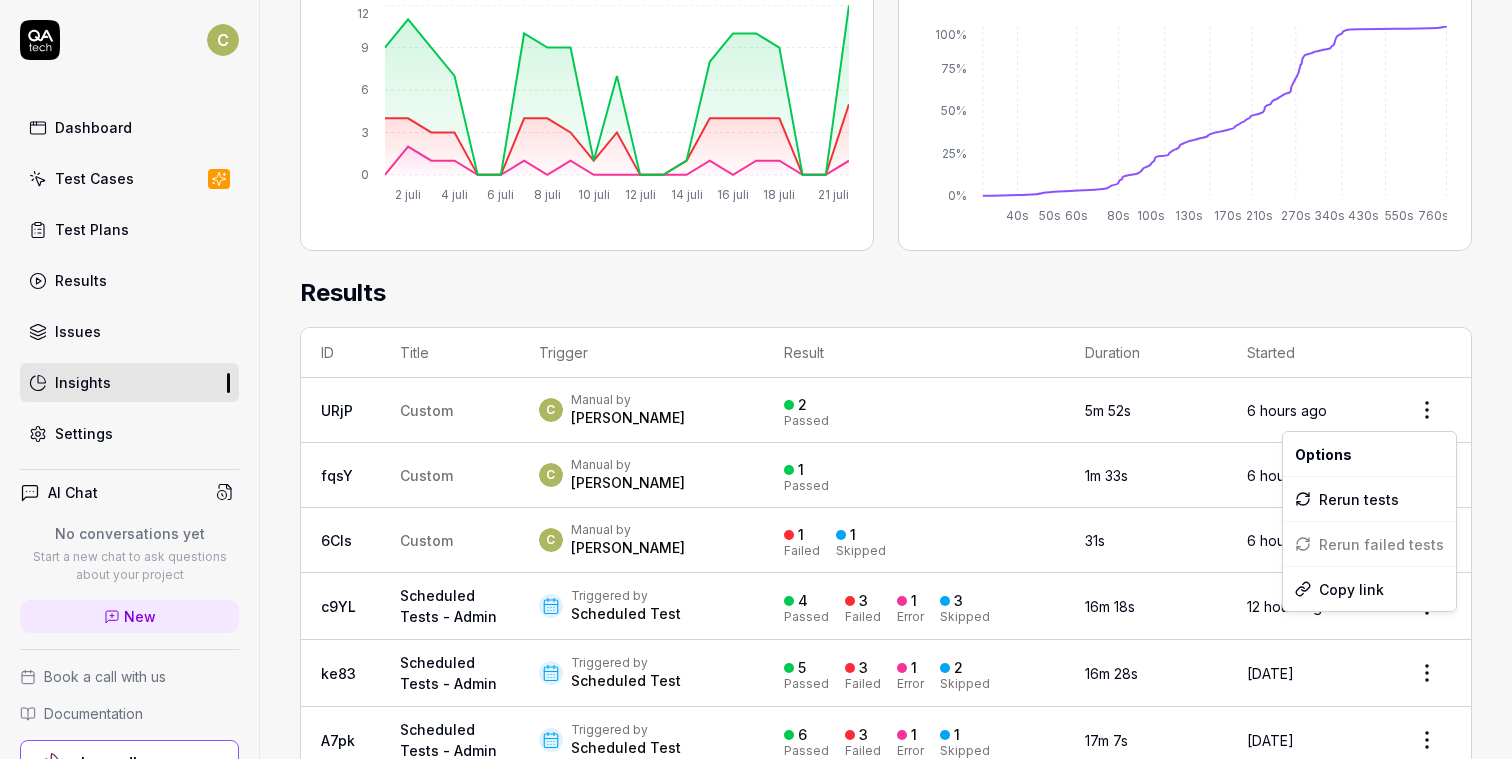 click on "C Dashboard Test Cases Test Plans Results Issues Insights Settings AI Chat No conversations yet Start a new chat to ask questions about your project New Book a call with us Documentation Lavendla Admin (Netlify) Collapse Sidebar Home / Insights Home / Insights Last scan:  [DATE] Insights [DATE]  -  [DATE] Run count 18 Time saved 9h 9m Test execution count 112 Passed Percentage 63% Test Execution Trend 122 2 juli 4 juli 6 juli 8 juli 10 juli 12 juli 14 juli 16 juli 18 juli 21 juli 0 3 6 9 12 Execution Time Distribution 3m 37s p95:   6m 5s 0% 25% 50% 75% 100% 40s 50s 60s 80s 100s 130s 170s 210s 270s 340s 430s 550s 760s Results ID Title Trigger Result Duration Started URjP Custom C Manual by [PERSON_NAME] 2 Passed 5m 52s 6 hours ago fqsY Custom C Manual by [PERSON_NAME] 1 Passed 1m 33s 6 hours ago 6Cls Custom C Manual by [PERSON_NAME] 1 Failed 1 Skipped 31s 6 hours ago c9YL Scheduled Tests - Admin Triggered by Scheduled Test 4 Passed 3 Failed 1 Error 3 Skipped 16m 18s 12 hours ago 5" at bounding box center [756, 379] 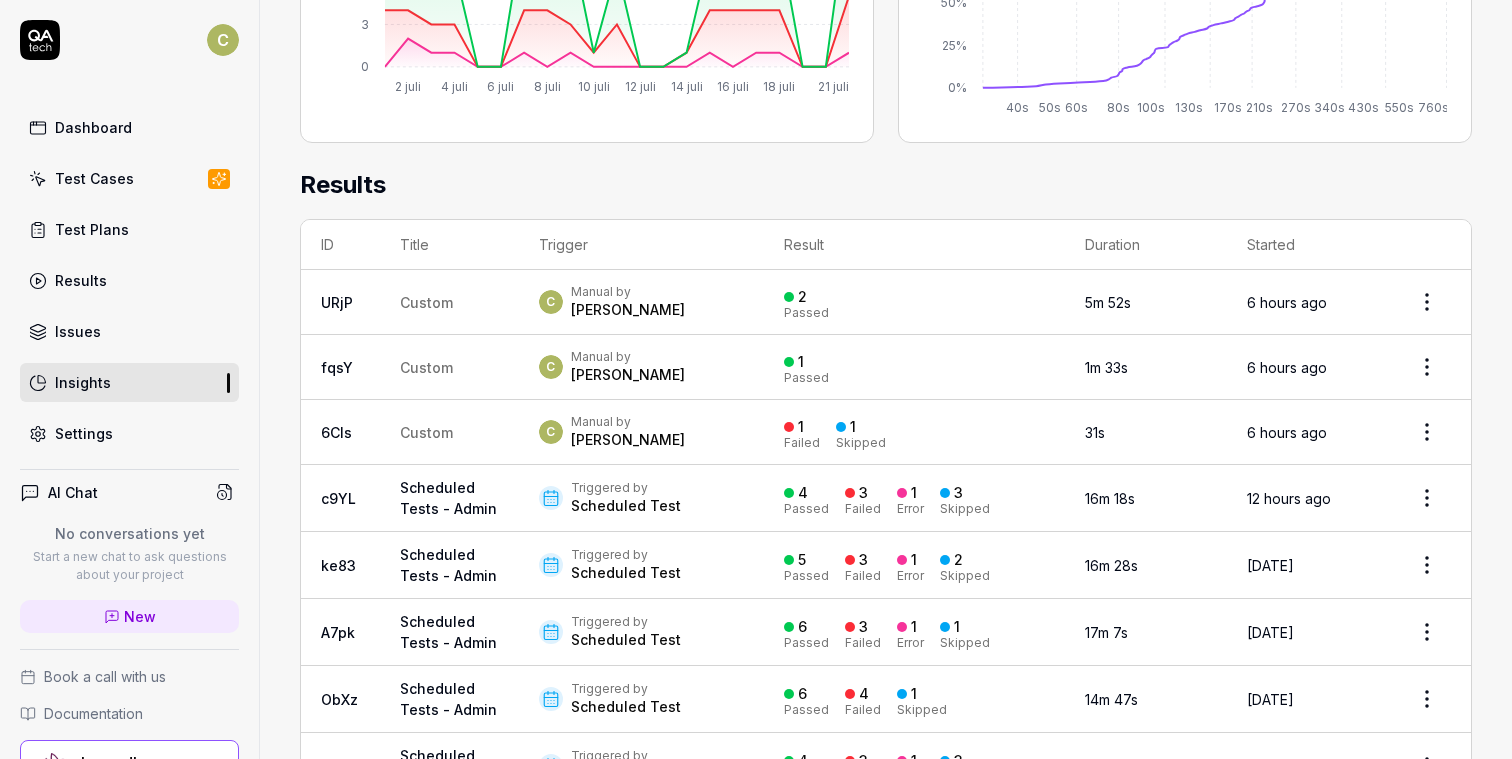 scroll, scrollTop: 621, scrollLeft: 0, axis: vertical 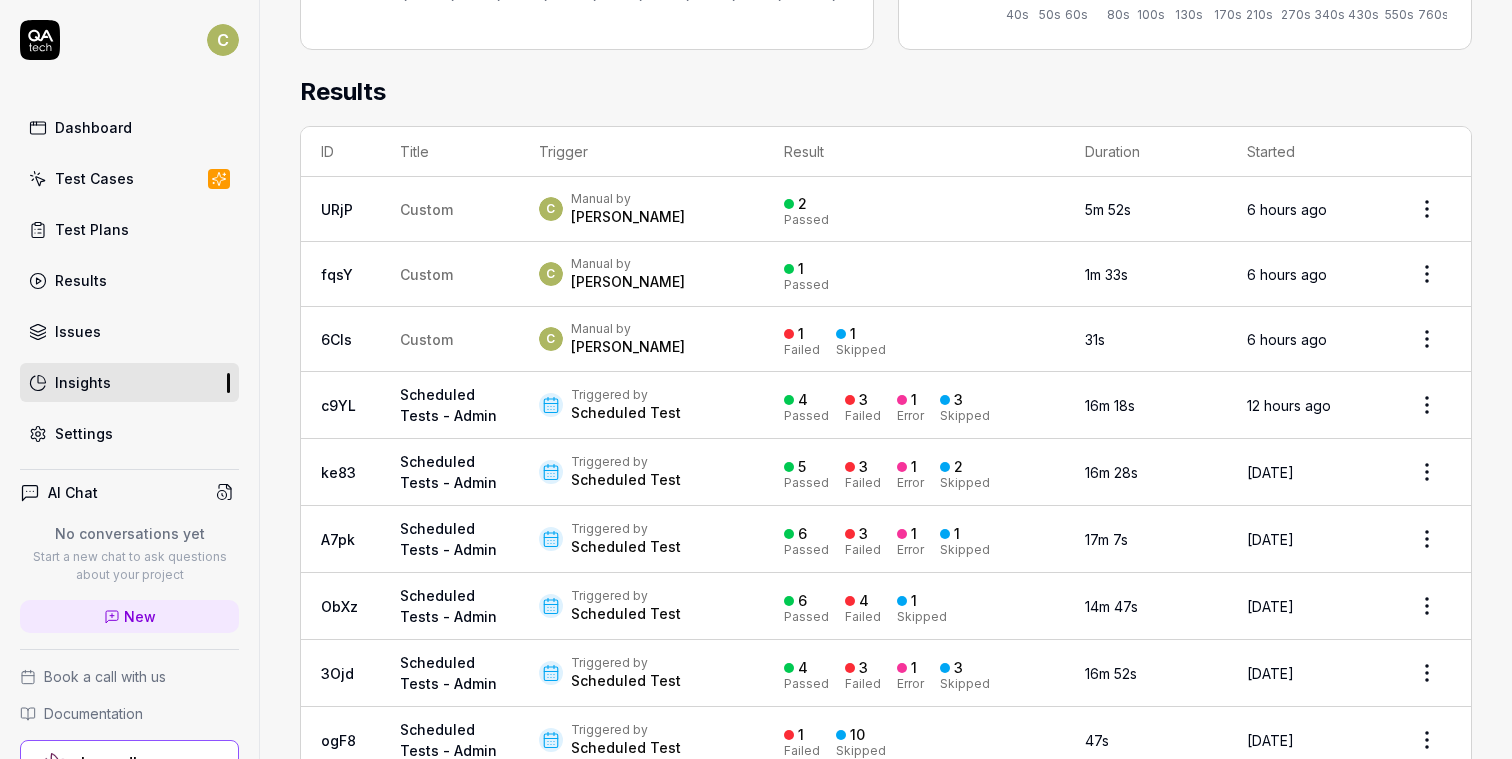 click on "C Dashboard Test Cases Test Plans Results Issues Insights Settings AI Chat No conversations yet Start a new chat to ask questions about your project New Book a call with us Documentation Lavendla Admin (Netlify) Collapse Sidebar Home / Insights Home / Insights Last scan:  [DATE] Insights [DATE]  -  [DATE] Run count 18 Time saved 9h 9m Test execution count 112 Passed Percentage 63% Test Execution Trend 122 2 juli 4 juli 6 juli 8 juli 10 juli 12 juli 14 juli 16 juli 18 juli 21 juli 0 3 6 9 12 Execution Time Distribution 3m 37s p95:   6m 5s 0% 25% 50% 75% 100% 40s 50s 60s 80s 100s 130s 170s 210s 270s 340s 430s 550s 760s Results ID Title Trigger Result Duration Started URjP Custom C Manual by [PERSON_NAME] 2 Passed 5m 52s 6 hours ago fqsY Custom C Manual by [PERSON_NAME] 1 Passed 1m 33s 6 hours ago 6Cls Custom C Manual by [PERSON_NAME] 1 Failed 1 Skipped 31s 6 hours ago c9YL Scheduled Tests - Admin Triggered by Scheduled Test 4 Passed 3 Failed 1 Error 3 Skipped 16m 18s 12 hours ago 5" at bounding box center [756, 379] 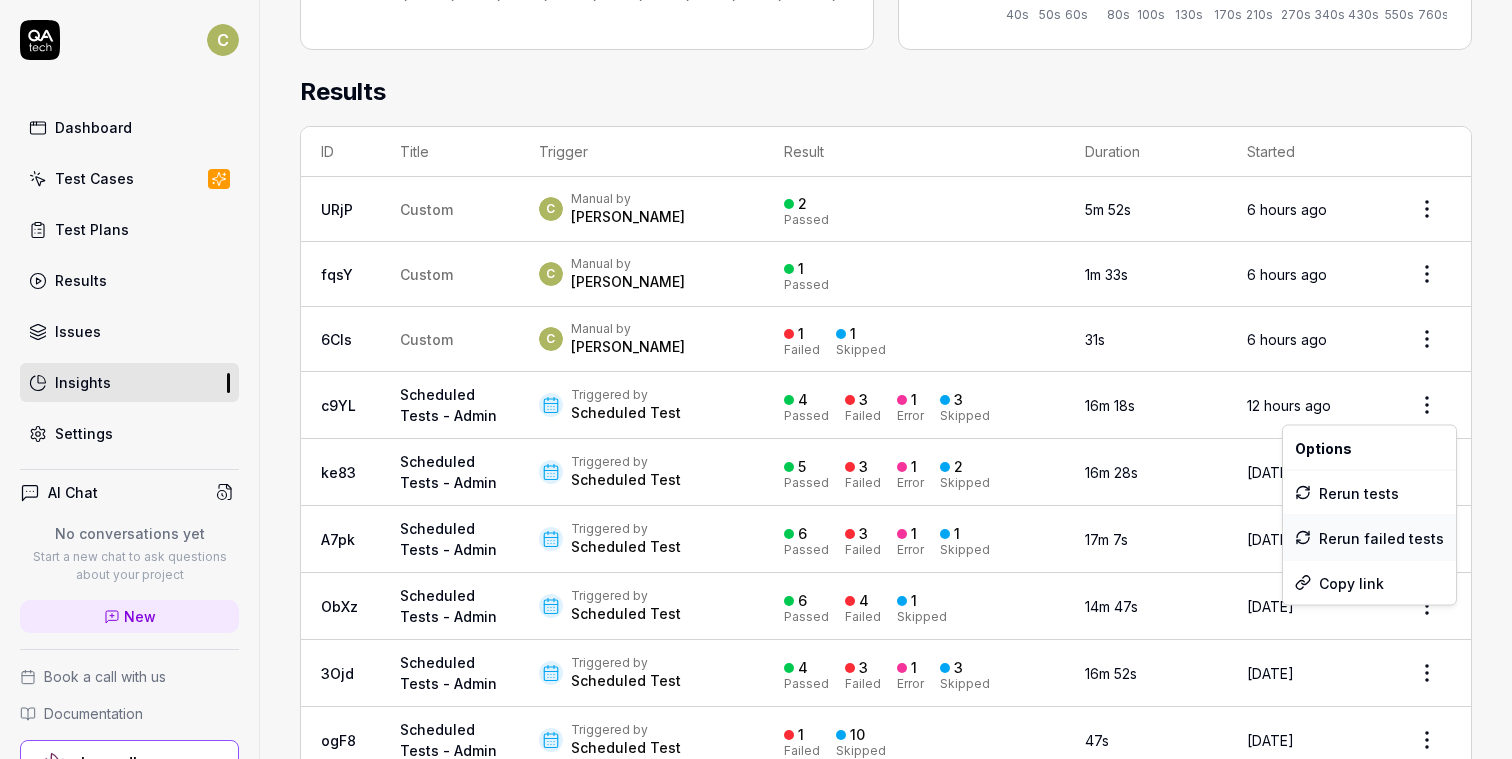 click on "Rerun failed tests" at bounding box center [1369, 538] 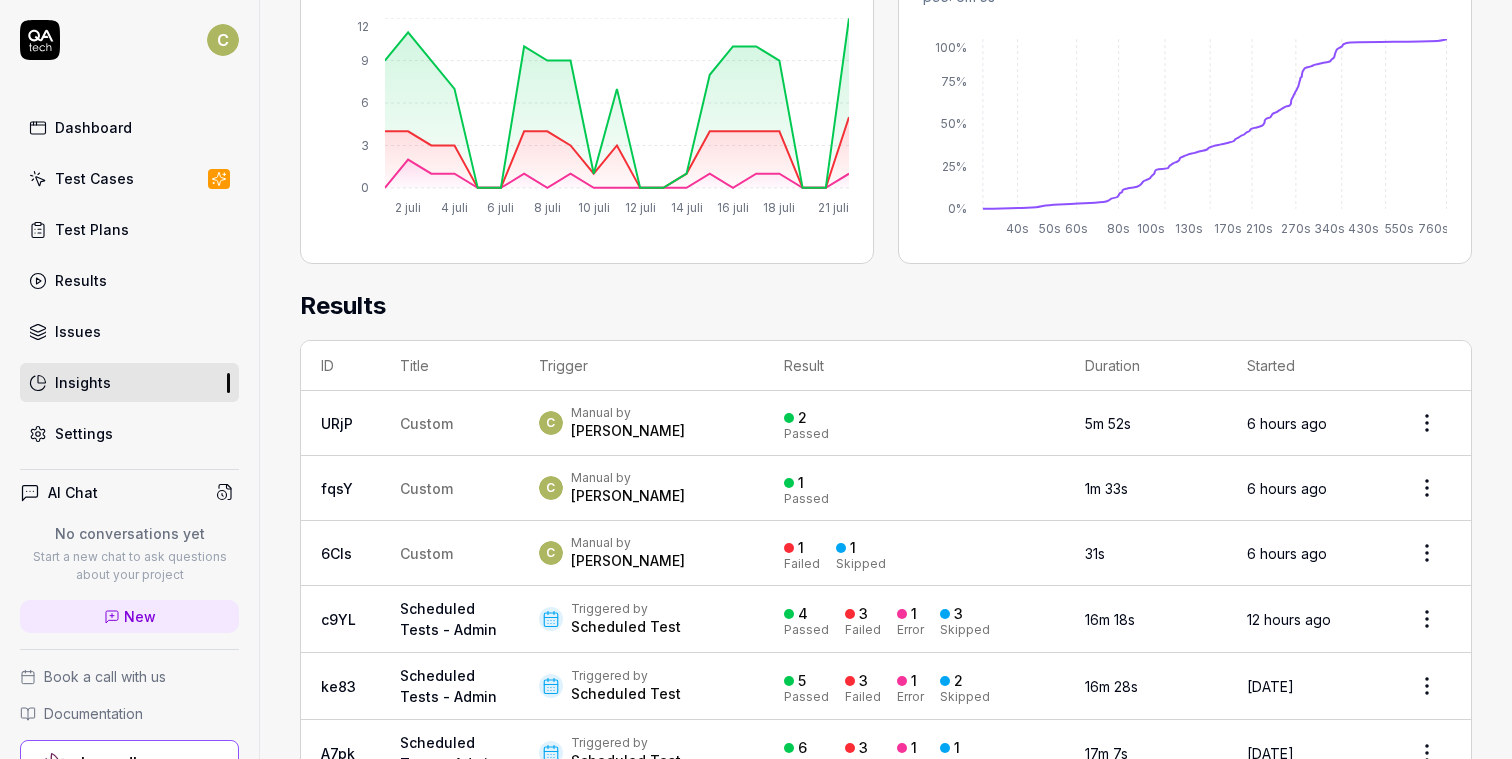 scroll, scrollTop: 110, scrollLeft: 0, axis: vertical 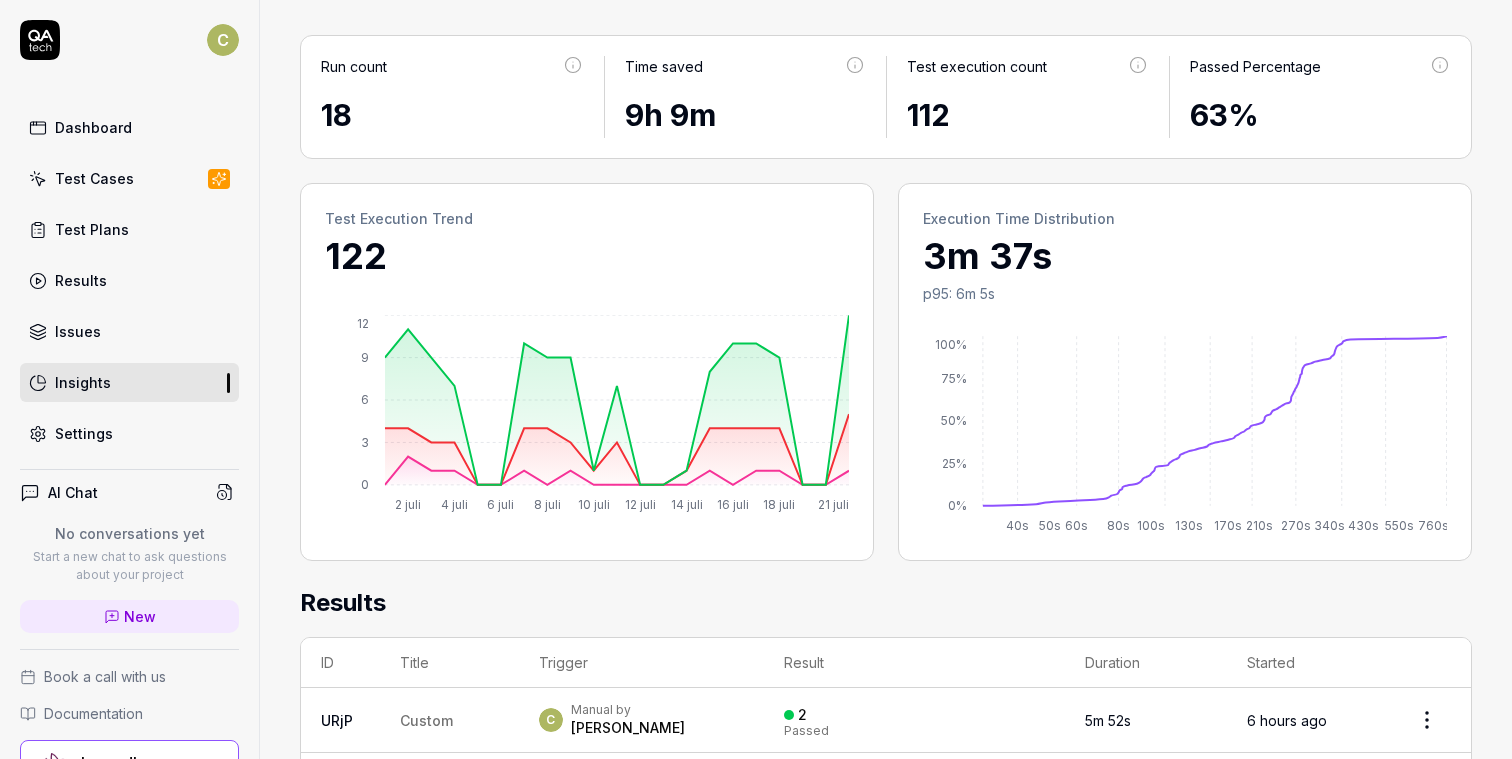 click on "Insights" at bounding box center (129, 382) 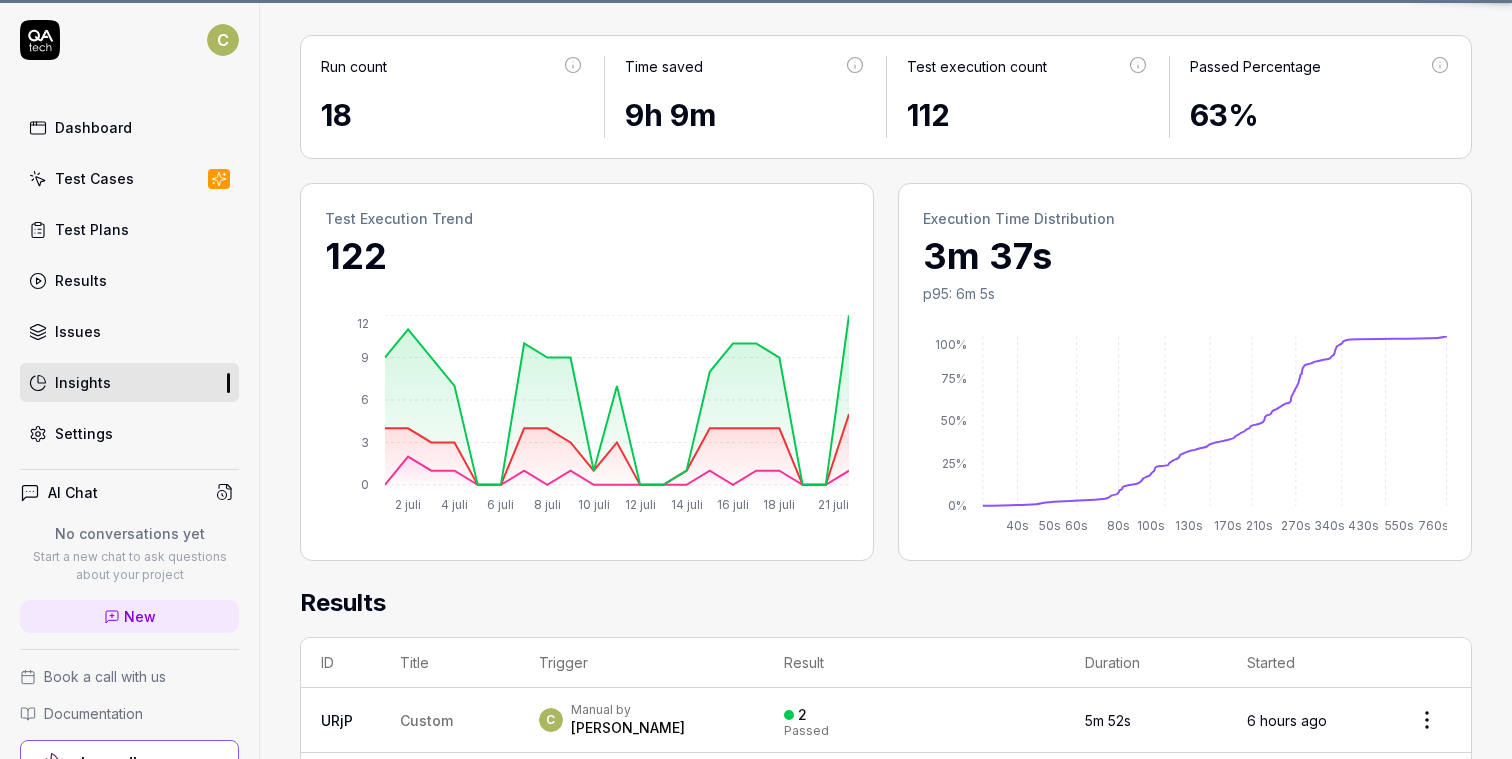 scroll, scrollTop: 0, scrollLeft: 0, axis: both 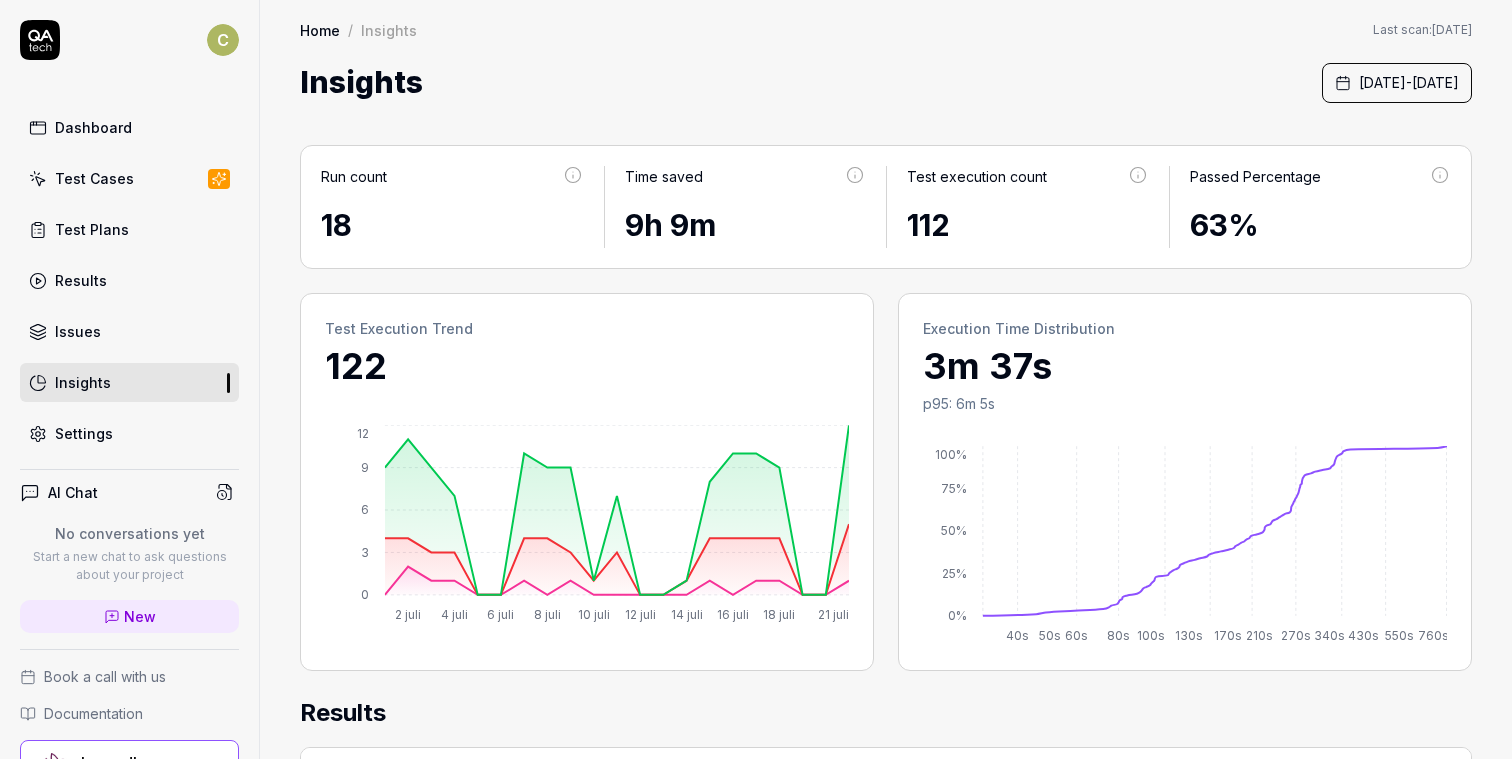 click on "Test Cases" at bounding box center [129, 178] 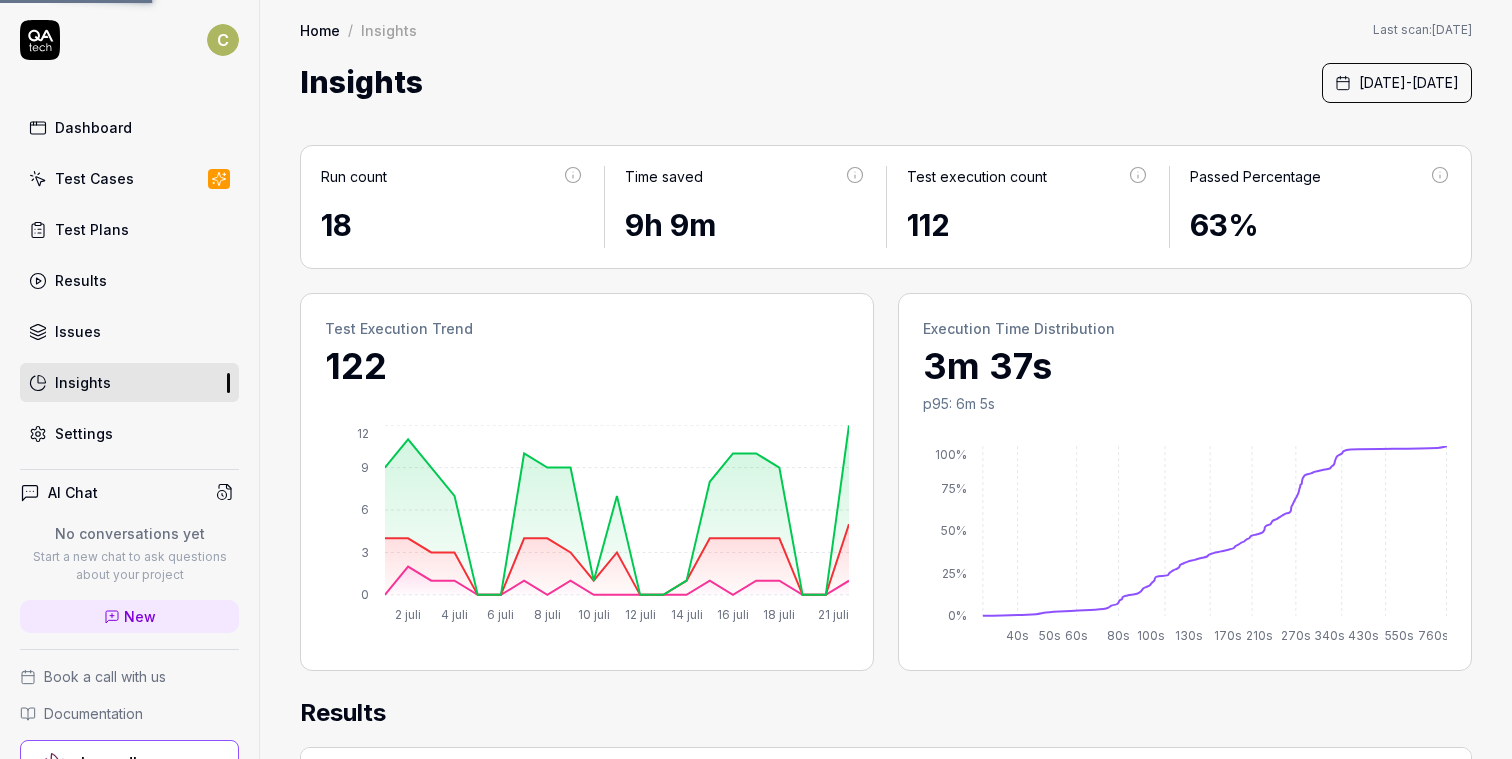 click on "Dashboard" at bounding box center (129, 127) 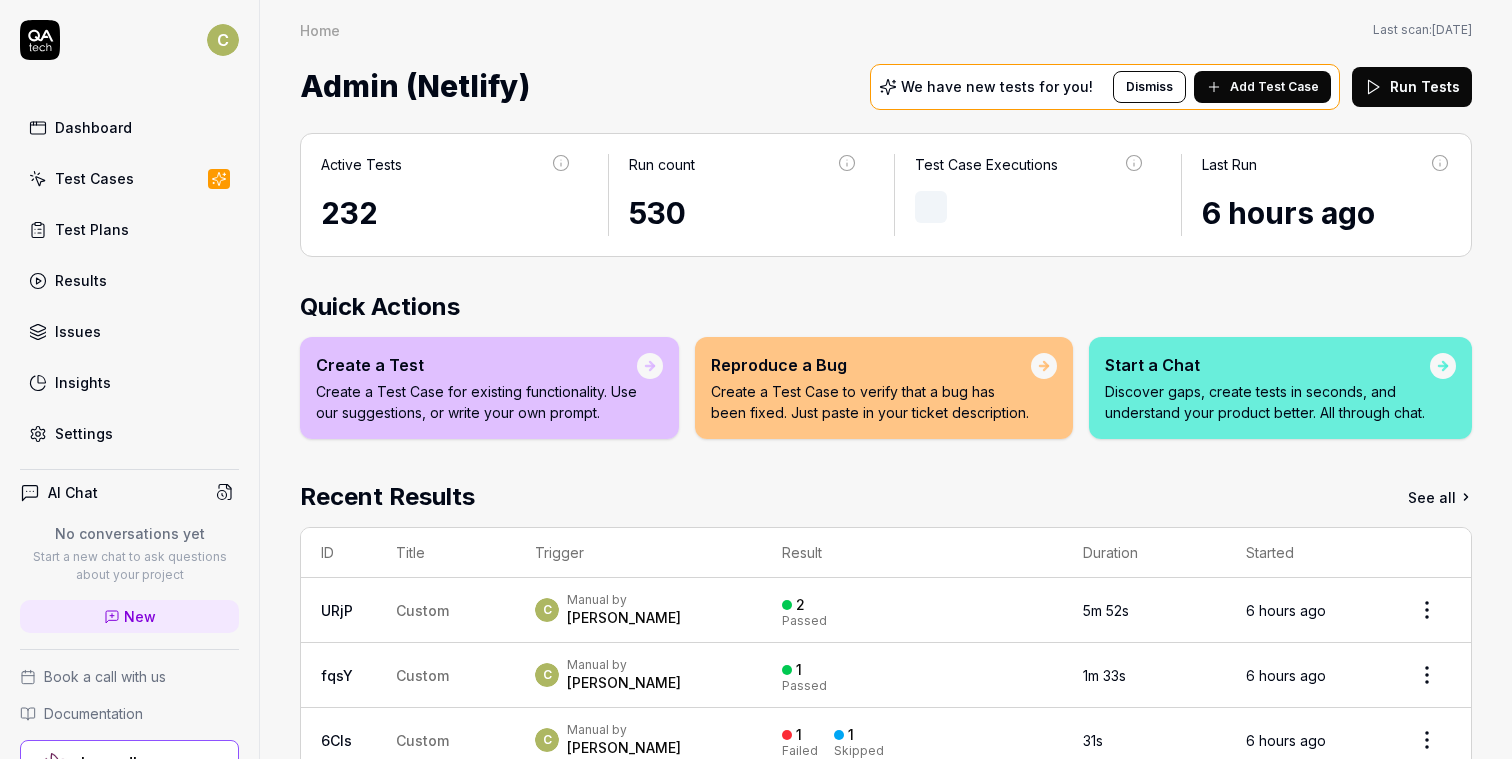 click on "Test Plans" at bounding box center [129, 229] 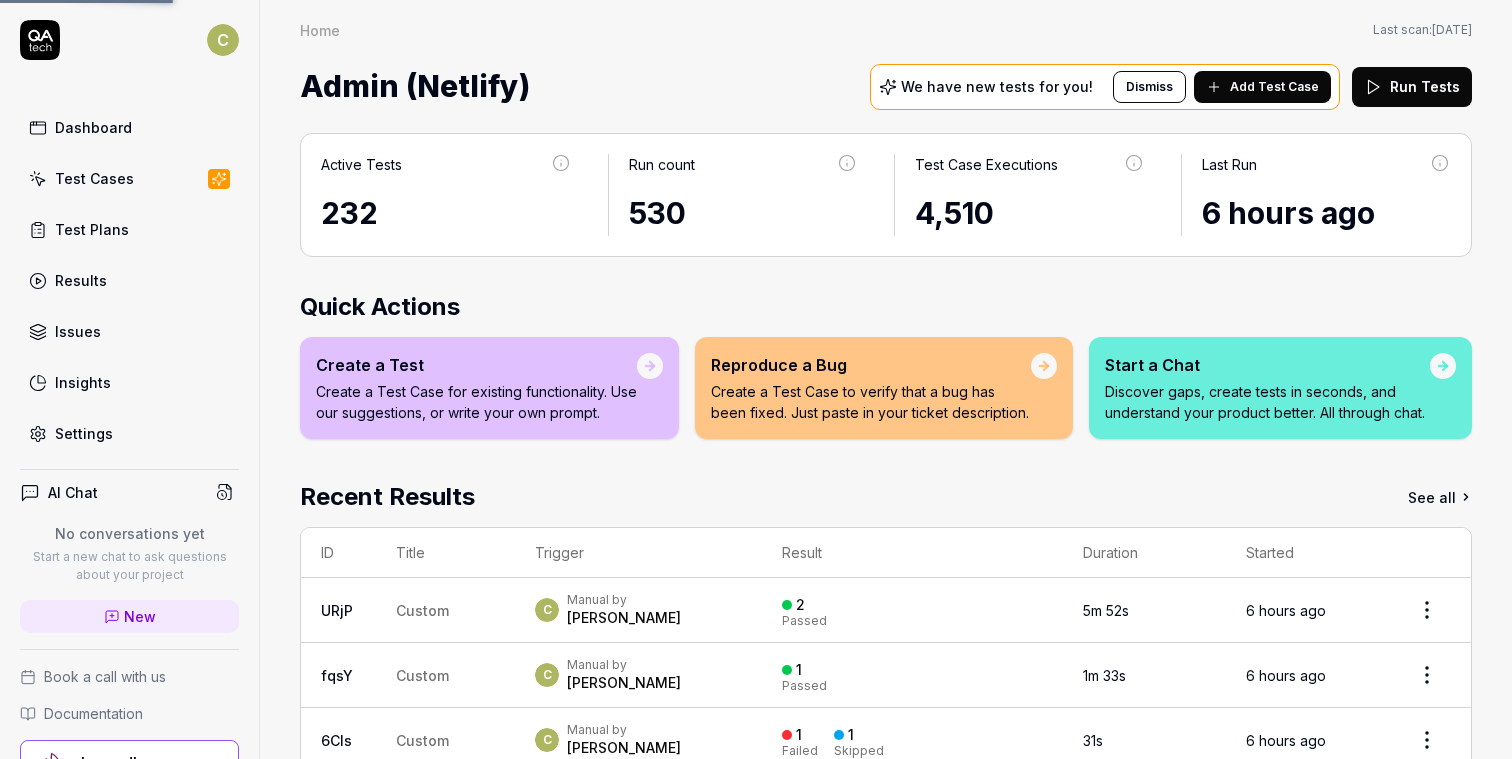 click on "Results" at bounding box center (129, 280) 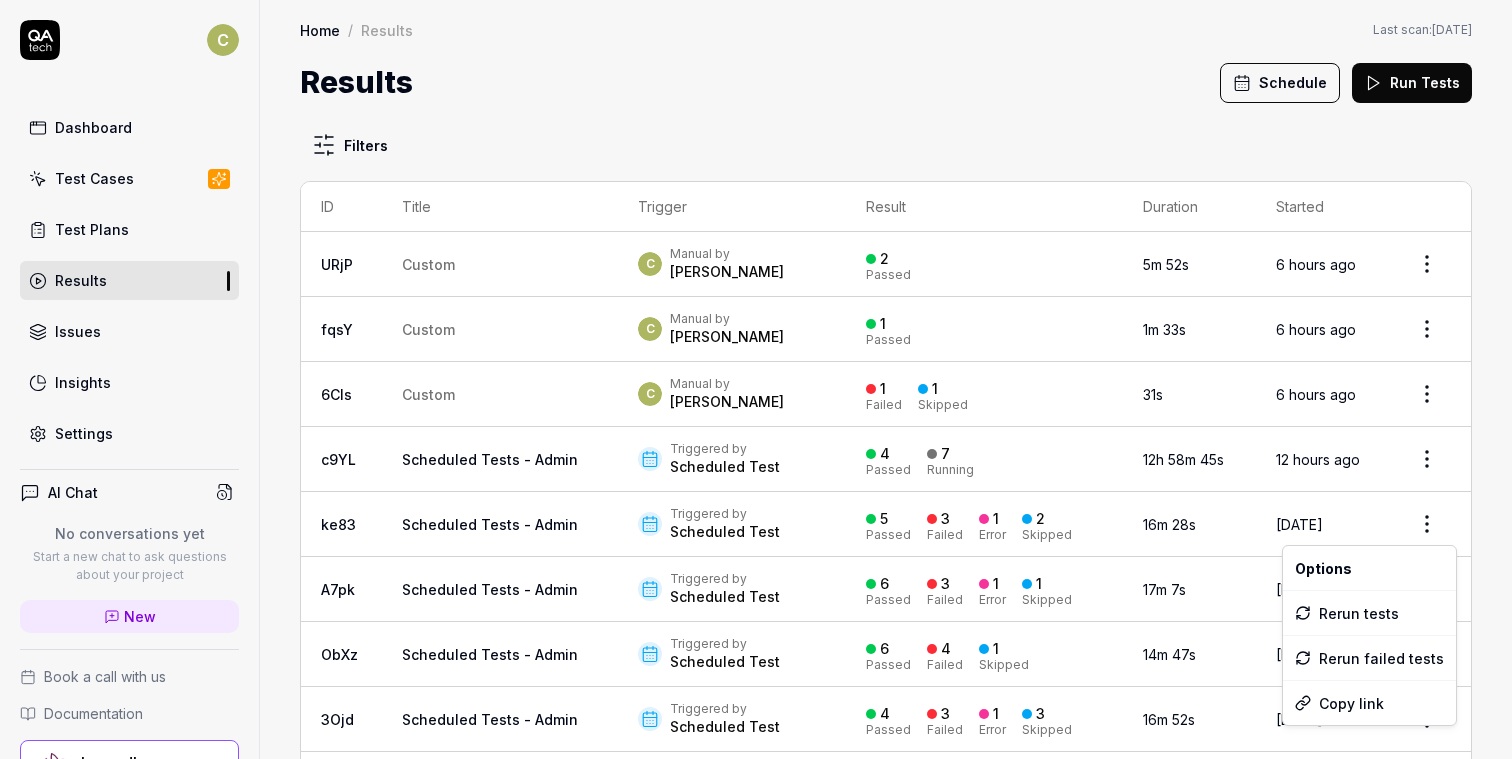 click on "C Dashboard Test Cases Test Plans Results Issues Insights Settings AI Chat No conversations yet Start a new chat to ask questions about your project New Book a call with us Documentation Lavendla Admin (Netlify) Collapse Sidebar Home / Results Home / Results Last scan:  [DATE] Results Schedule Run Tests Filters ID Title Trigger Result Duration Started URjP Custom C Manual by [PERSON_NAME] 2 Passed 5m 52s 6 hours ago fqsY Custom C Manual by [PERSON_NAME] 1 Passed 1m 33s 6 hours ago 6Cls Custom C Manual by [PERSON_NAME] 1 Failed 1 Skipped 31s 6 hours ago c9YL Scheduled Tests - Admin Triggered by Scheduled Test 4 Passed 7 Running 12h 58m 45s 12 hours ago ke83 Scheduled Tests - Admin Triggered by Scheduled Test 5 Passed 3 Failed 1 Error 2 Skipped 16m 28s [DATE] A7pk Scheduled Tests - Admin Triggered by Scheduled Test 6 Passed 3 Failed 1 Error 1 Skipped 17m 7s [DATE] ObXz Scheduled Tests - Admin Triggered by Scheduled Test 6 Passed 4 Failed 1 Skipped 14m 47s [DATE] 3Ojd Triggered by 4 3 1" at bounding box center (756, 379) 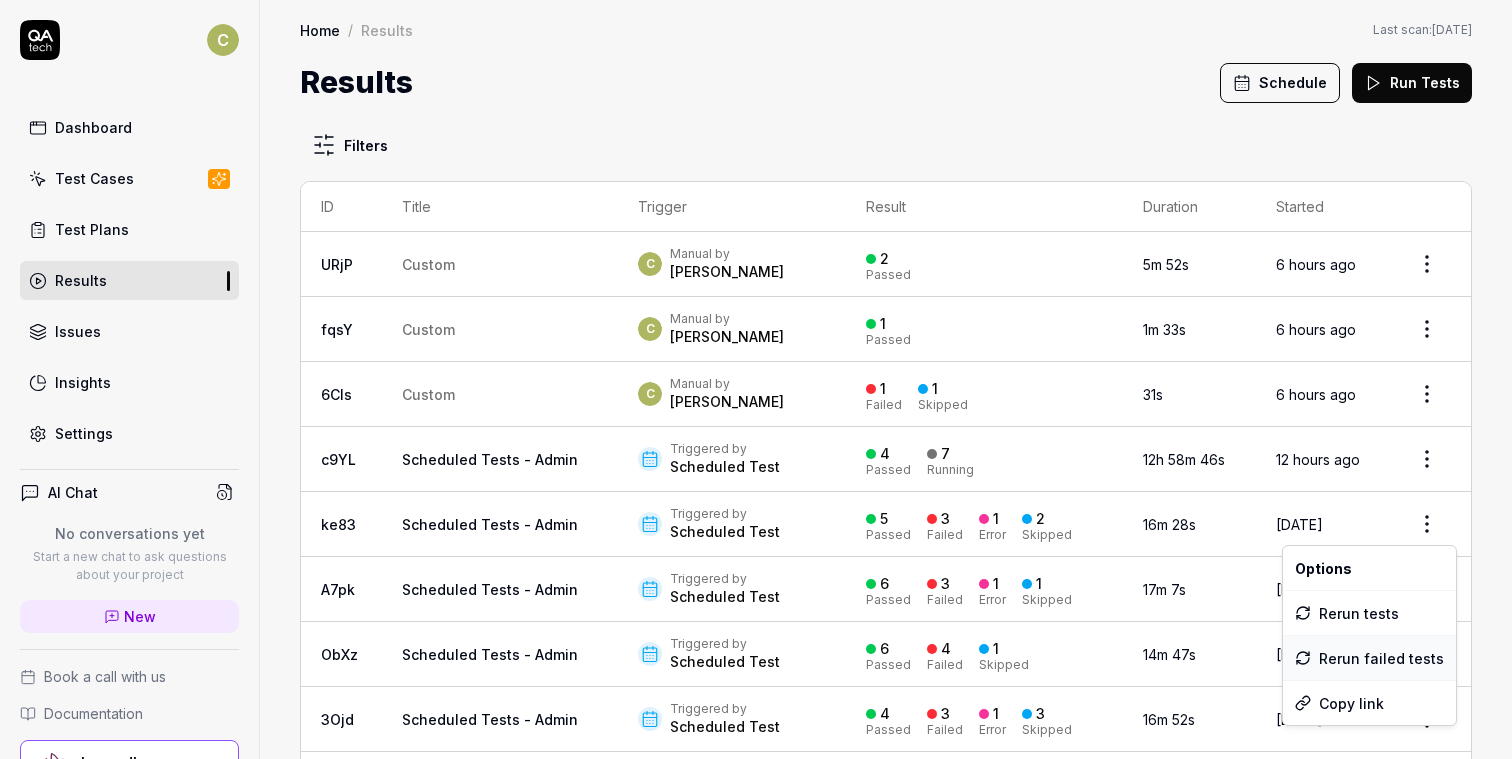 click on "Rerun failed tests" at bounding box center [1369, 658] 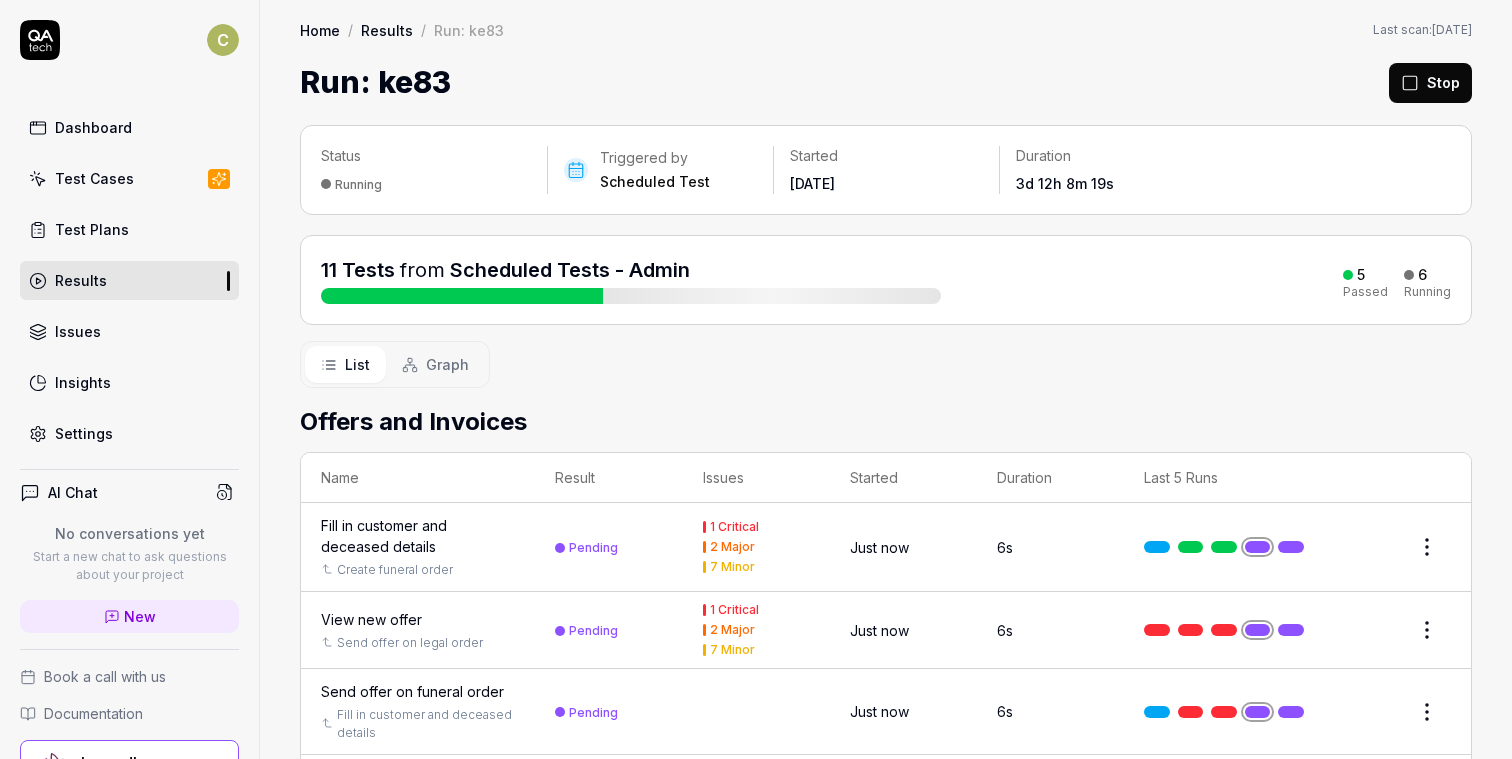 click on "Dashboard" at bounding box center [129, 127] 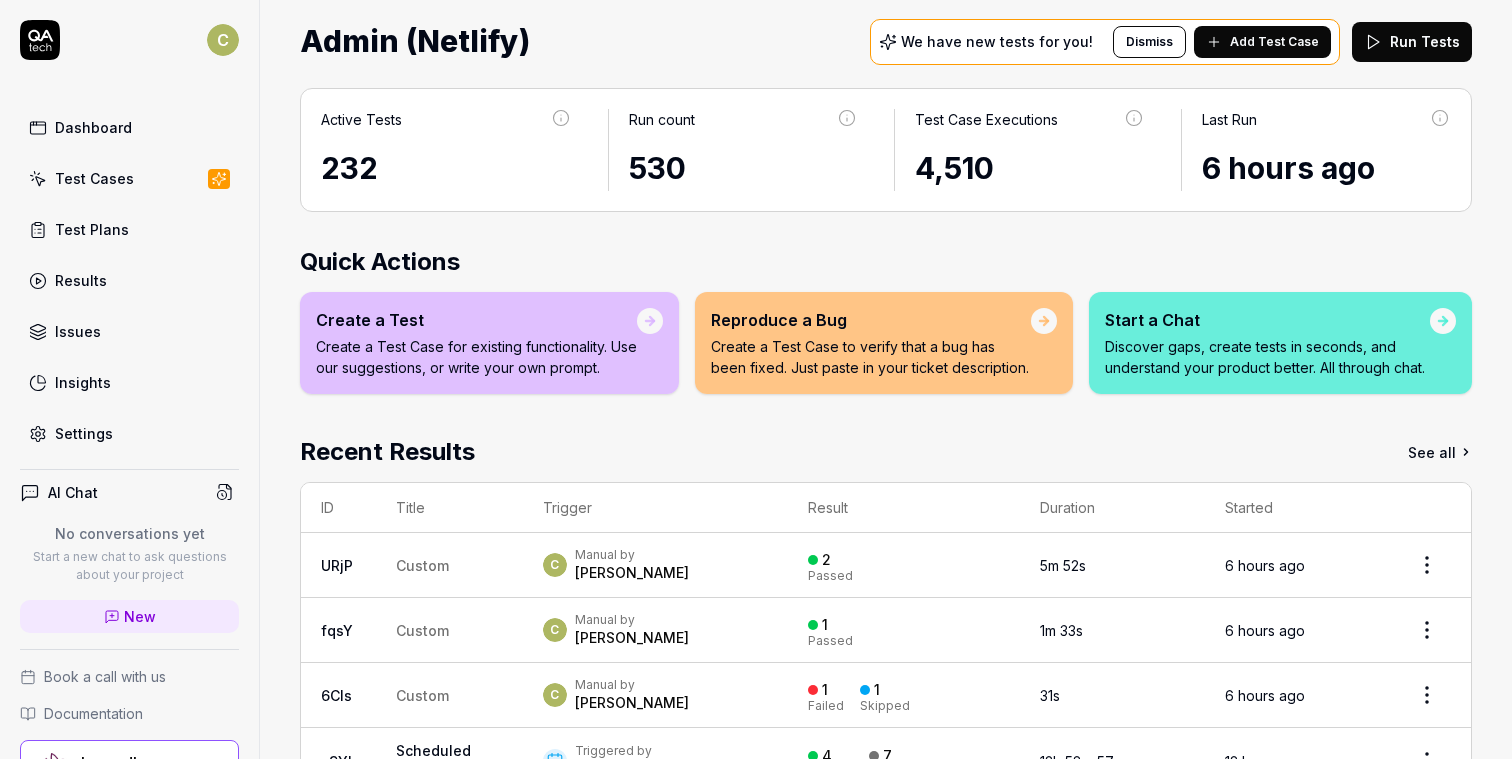 scroll, scrollTop: 47, scrollLeft: 0, axis: vertical 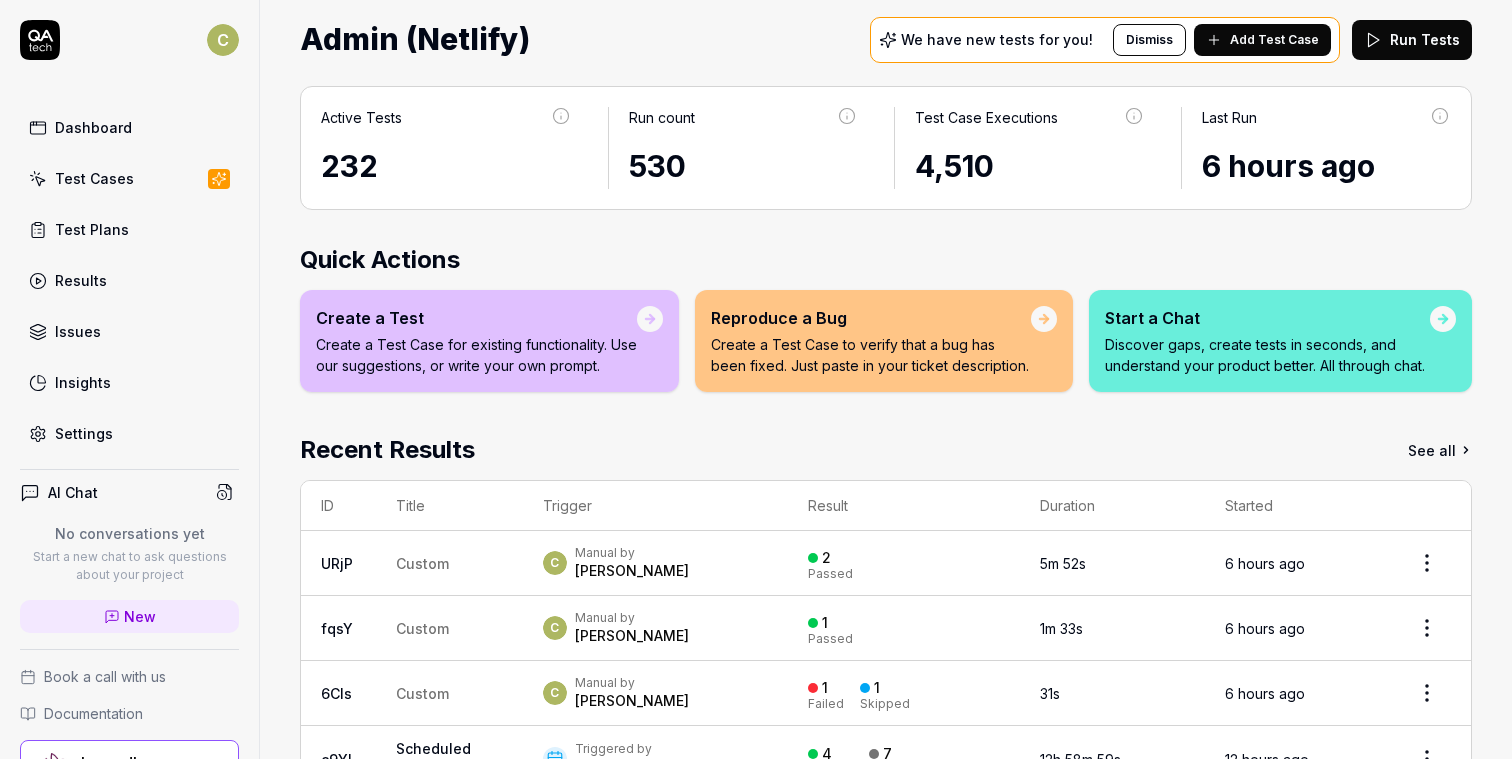 click on "Create a Test Case to verify that a bug has been fixed. Just paste in your ticket description." at bounding box center [871, 355] 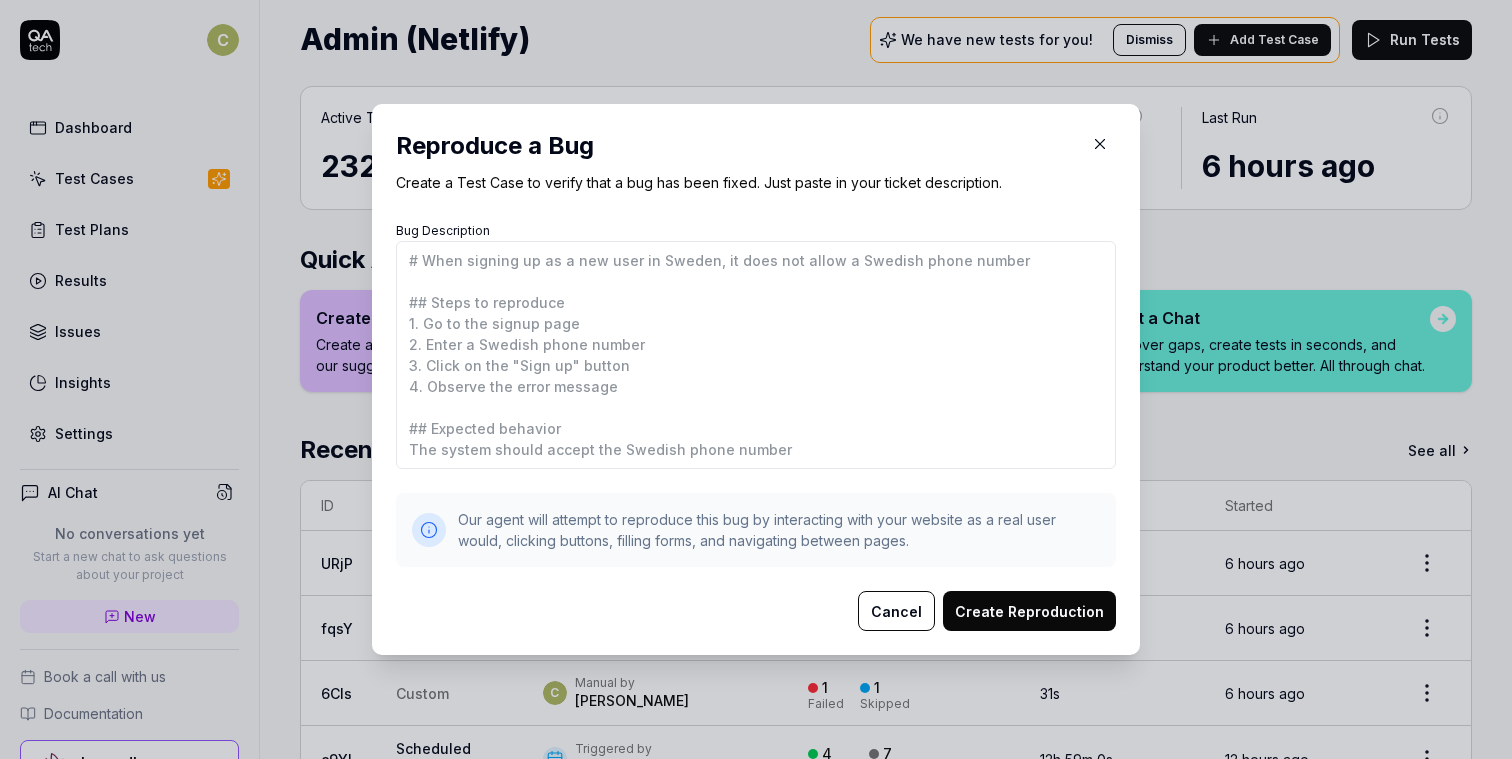 click 